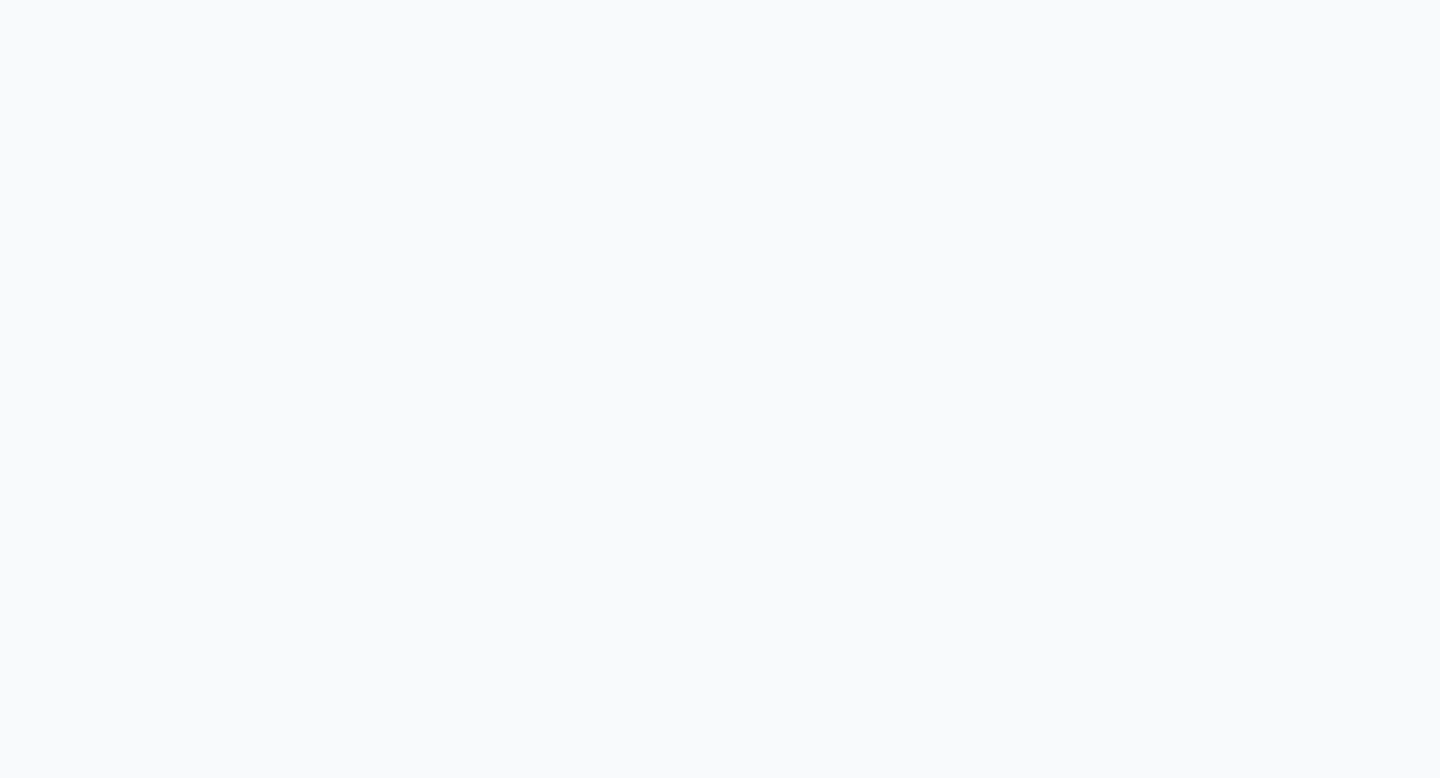 scroll, scrollTop: 0, scrollLeft: 0, axis: both 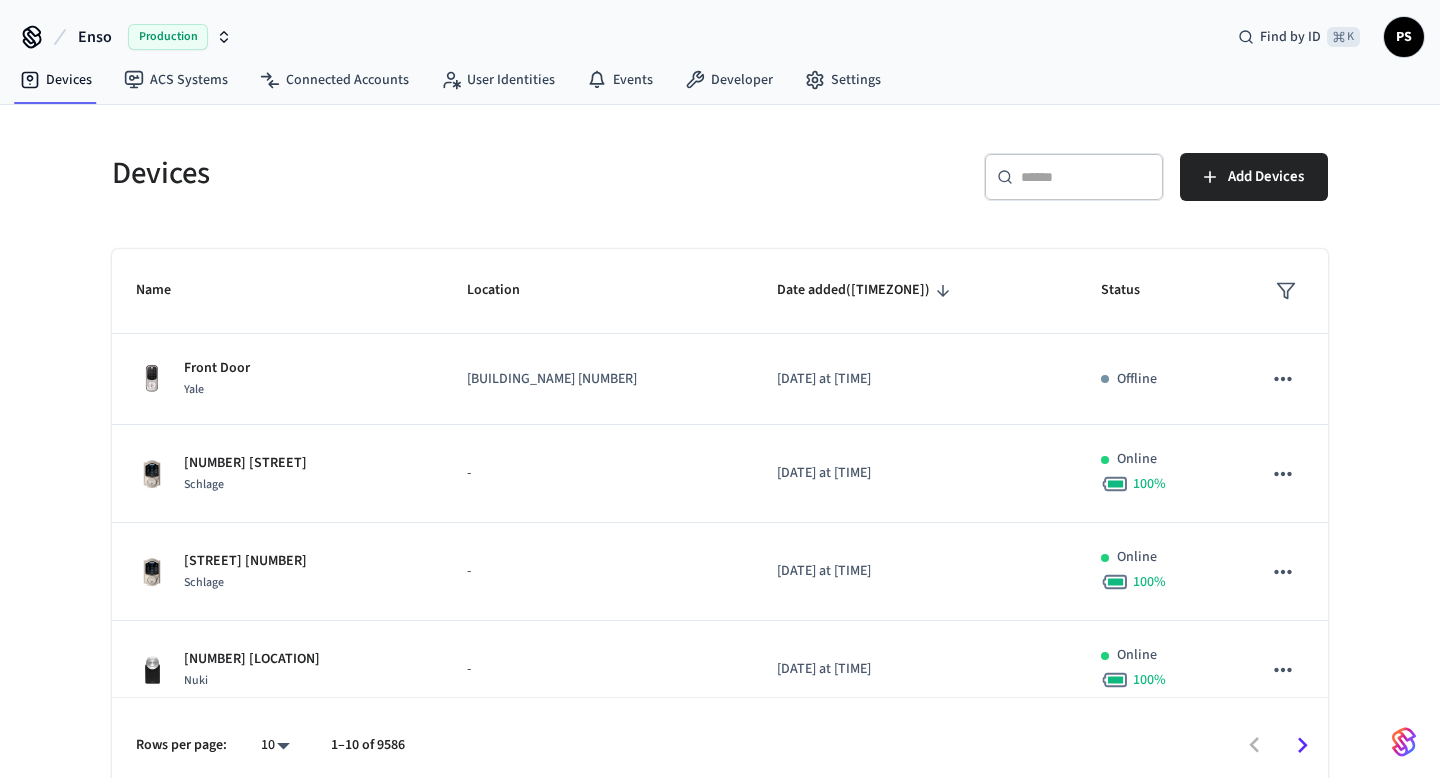 paste on "**********" 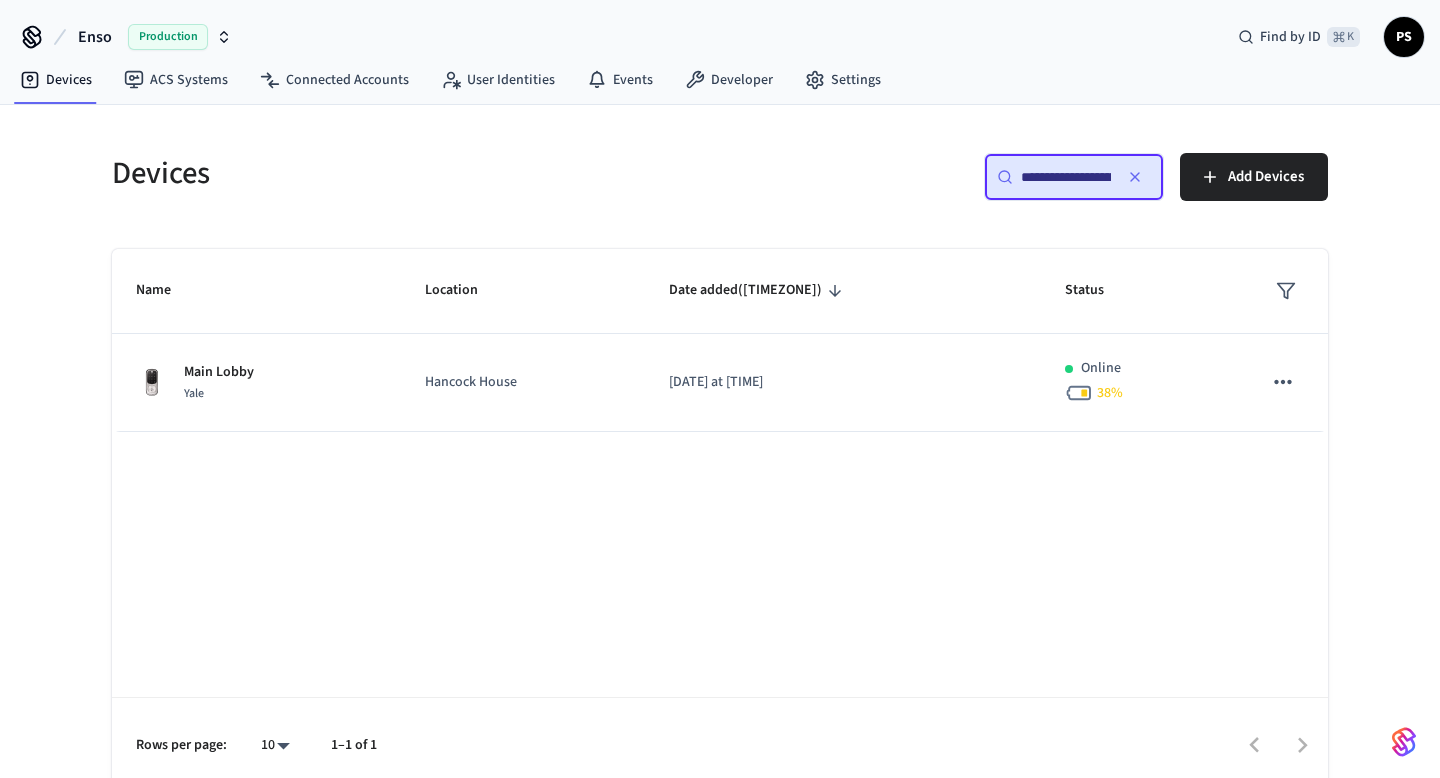scroll, scrollTop: 0, scrollLeft: 150, axis: horizontal 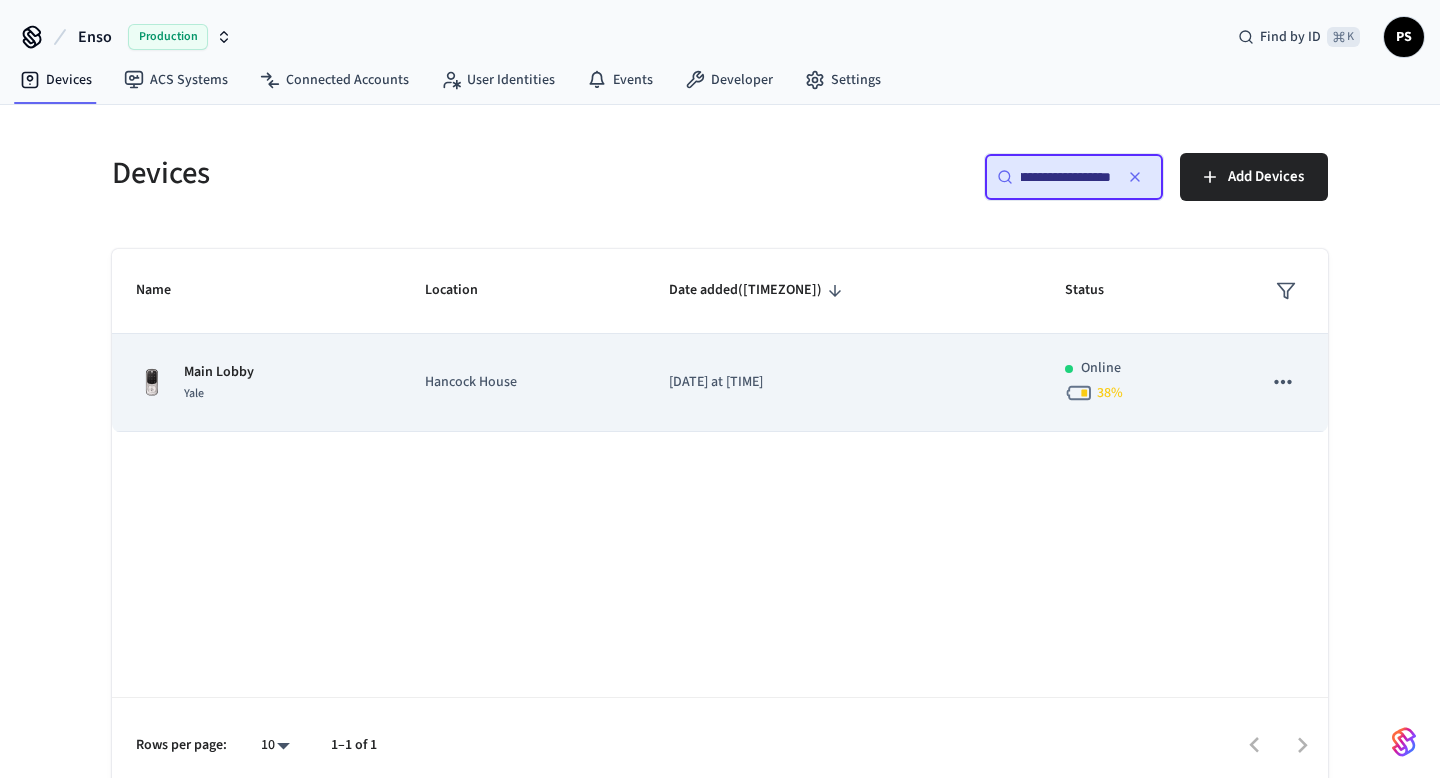 type on "**********" 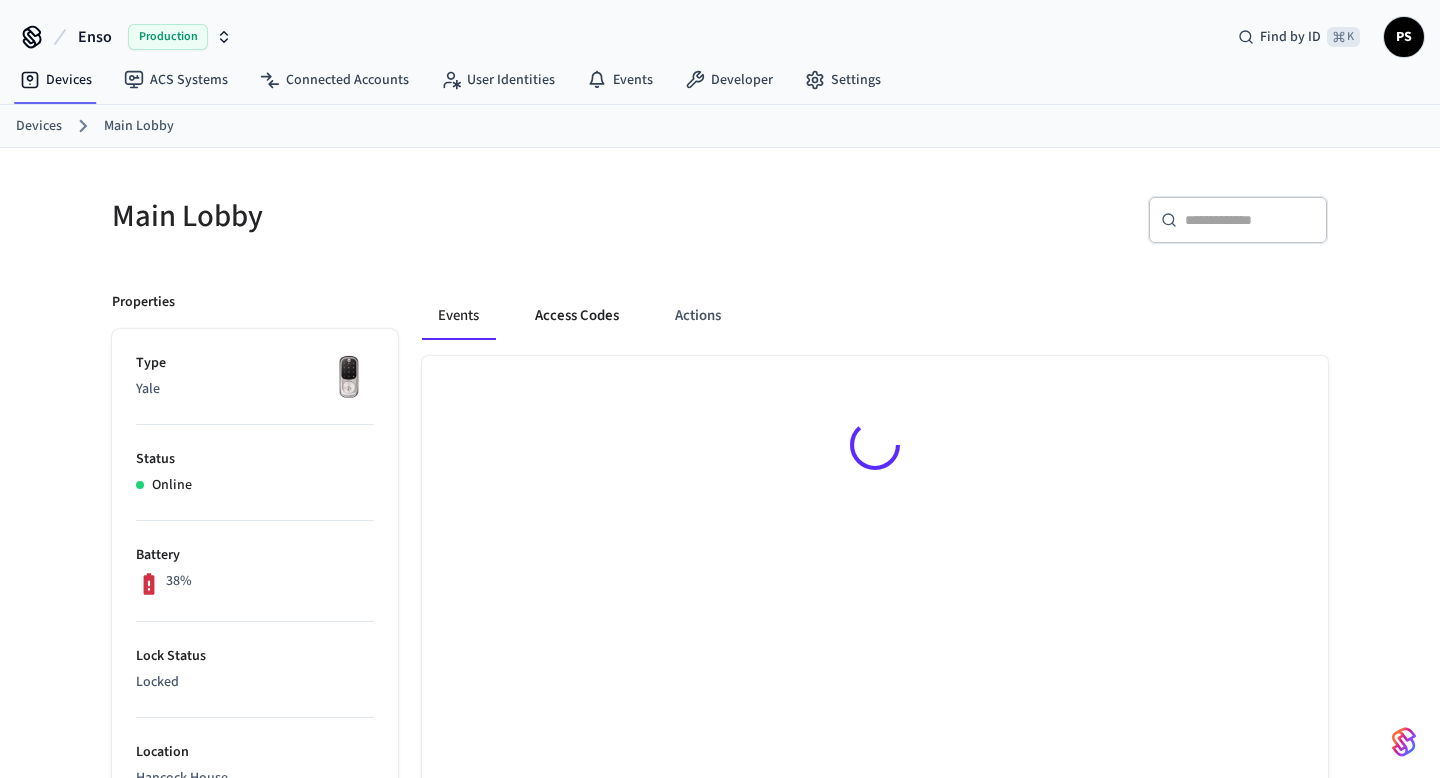 click on "Access Codes" at bounding box center [577, 316] 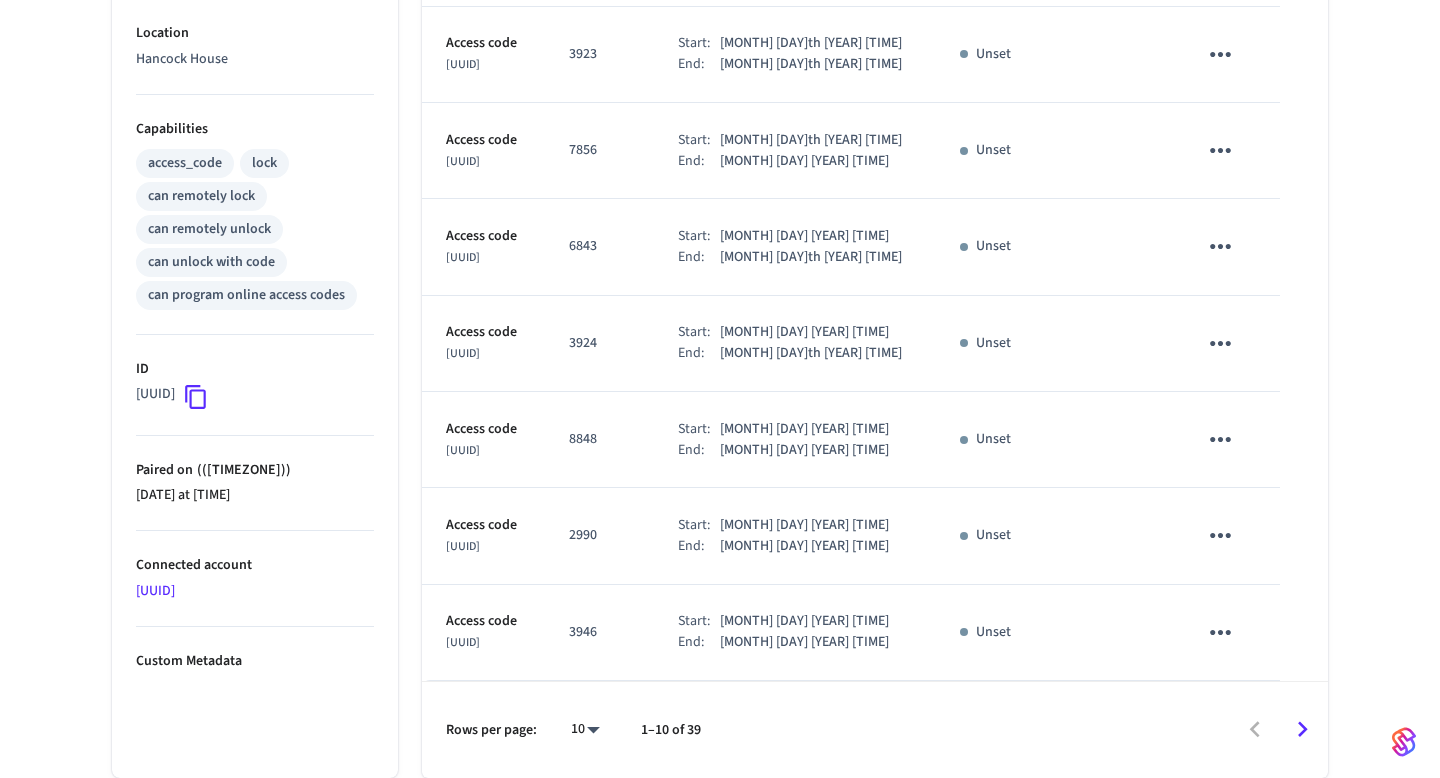 scroll, scrollTop: 782, scrollLeft: 0, axis: vertical 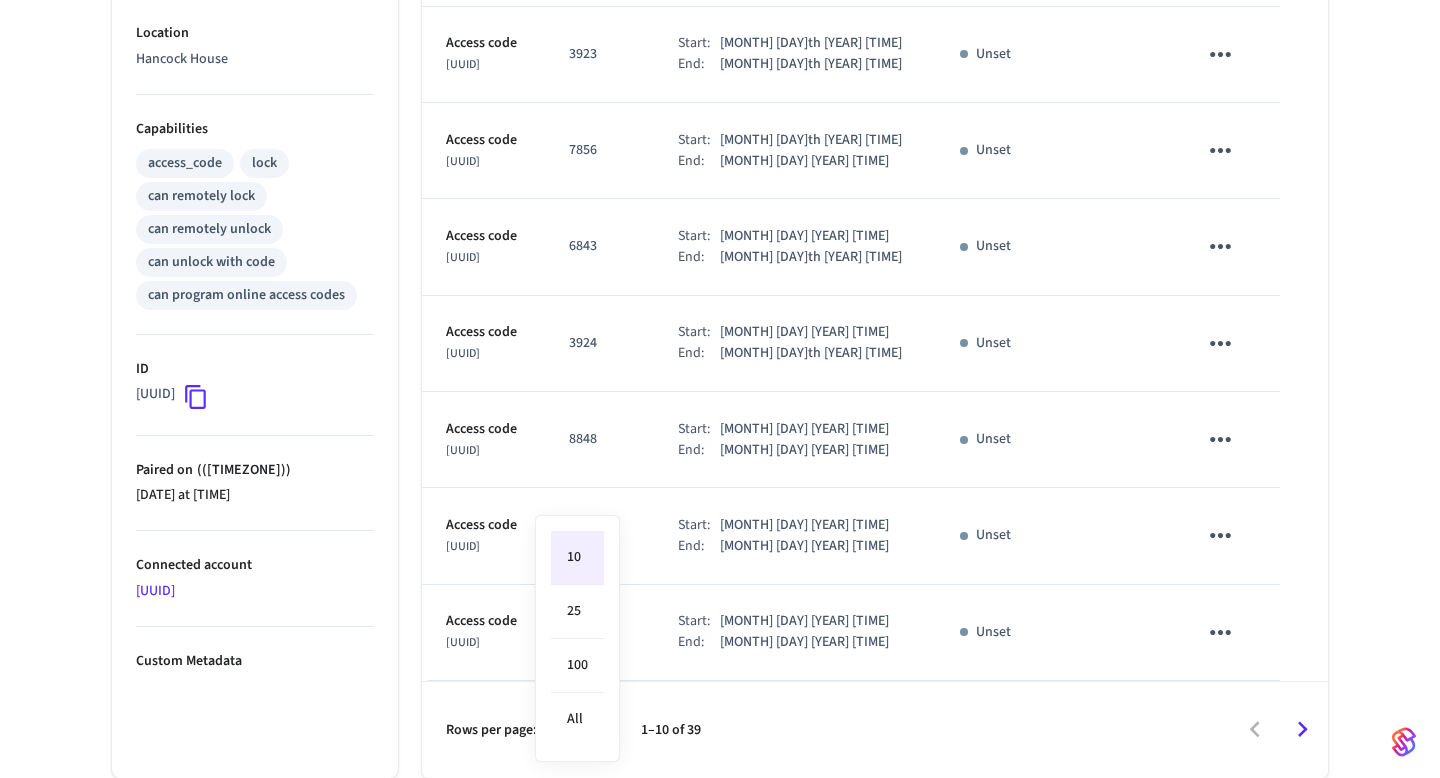 click on "Enso Production Find by ID ⌘ K PS Devices ACS Systems Connected Accounts User Identities Events Developer Settings Devices [LOCATION] [LOCATION] ​ ​ Add Access Code Properties Type Yale Status Online Battery 38% Lock Status Locked Location [LOCATION] Capabilities access_code lock can remotely lock can remotely unlock can unlock with code can program online access codes ID [UUID] Paired on ( -05 ) [DATE] at [TIME] Connected account [UUID] Custom Metadata Events Access Codes Actions Name Code Time Frame  (-05) Status Details Access code [UUID] [NUMBER] Start: [MONTH] [DAY]th [YEAR] [TIME] End: [MONTH] [DAY]th [YEAR] [TIME] Set Access code [UUID] [NUMBER] Start: [MONTH] [DAY]th [YEAR] [TIME] End: [MONTH] [DAY]th [YEAR] [TIME] Set Access code [UUID] [NUMBER] Start: [MONTH] [DAY]th [YEAR] [TIME] End: [MONTH] [DAY]th [YEAR] [TIME] Set Access code [UUID] [NUMBER] Start: [MONTH] [DAY]th [YEAR] [TIME] End:" at bounding box center (720, 29) 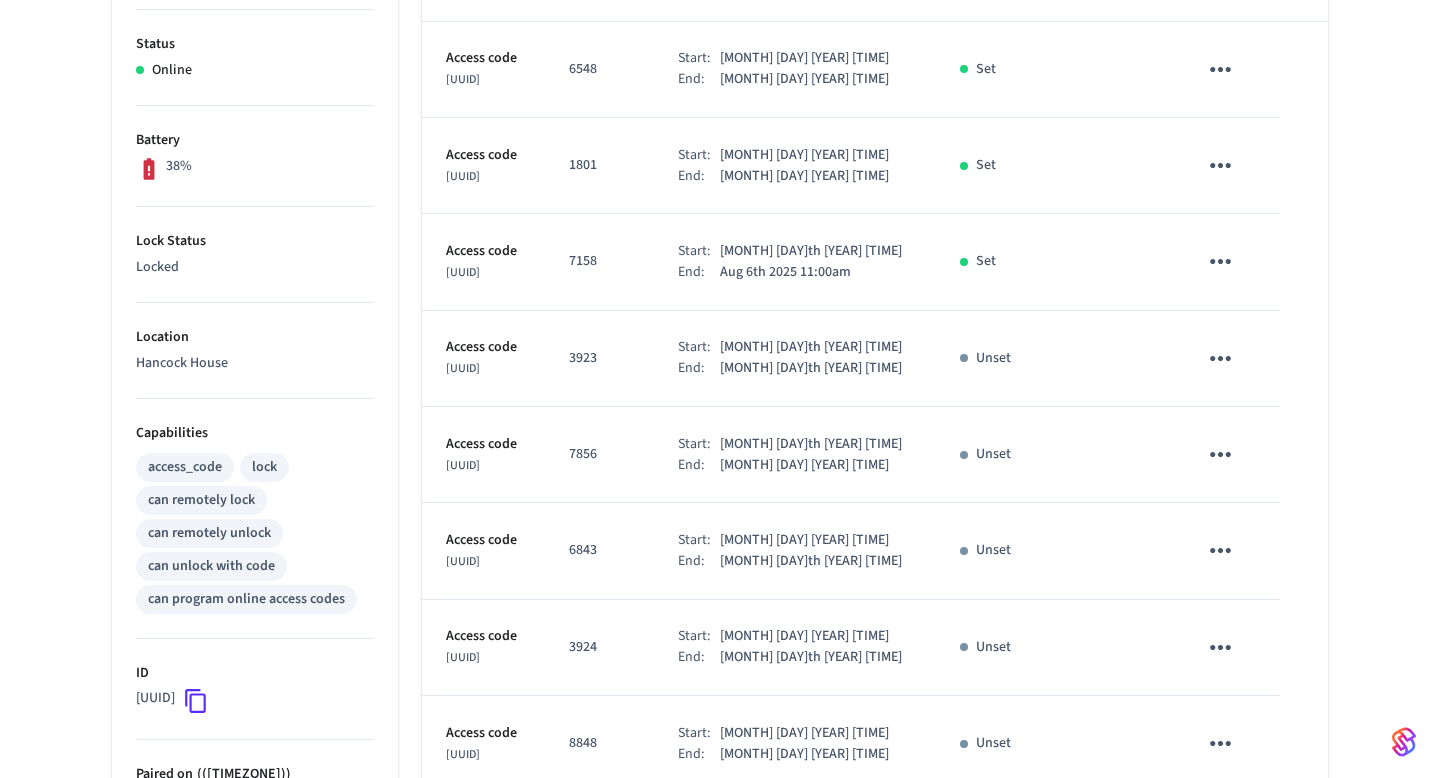 scroll, scrollTop: 437, scrollLeft: 0, axis: vertical 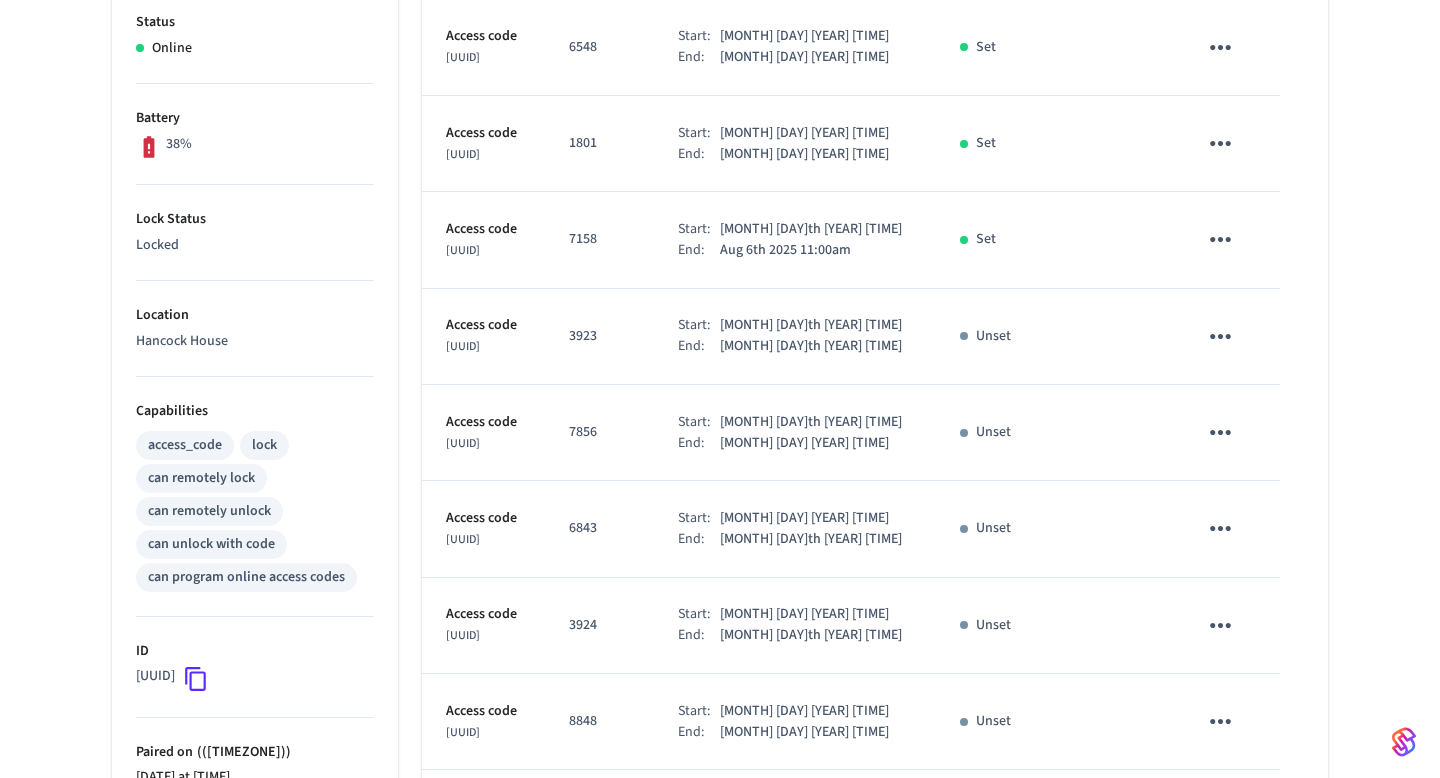click on "[MONTH] [DAY]th [YEAR] [TIME]" at bounding box center [811, 229] 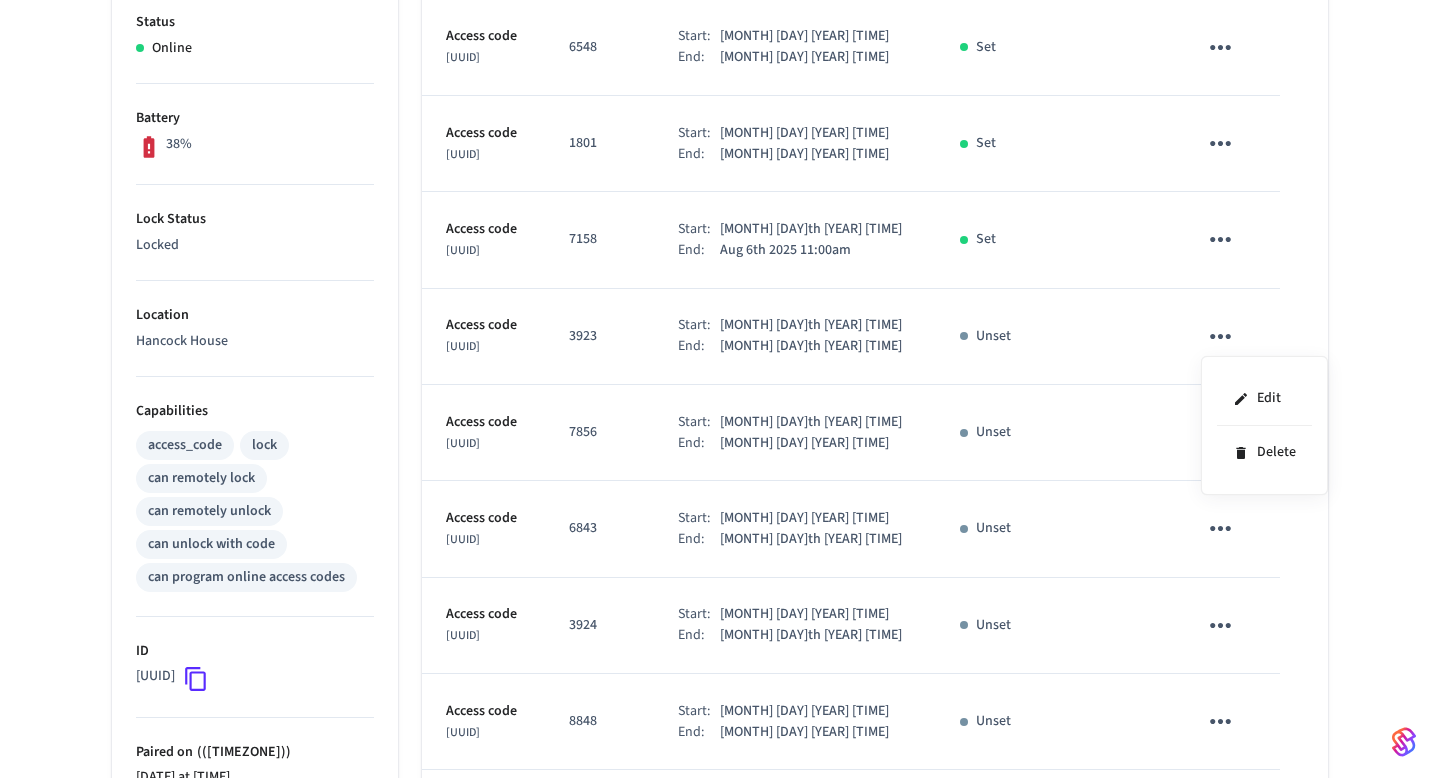 click at bounding box center [720, 389] 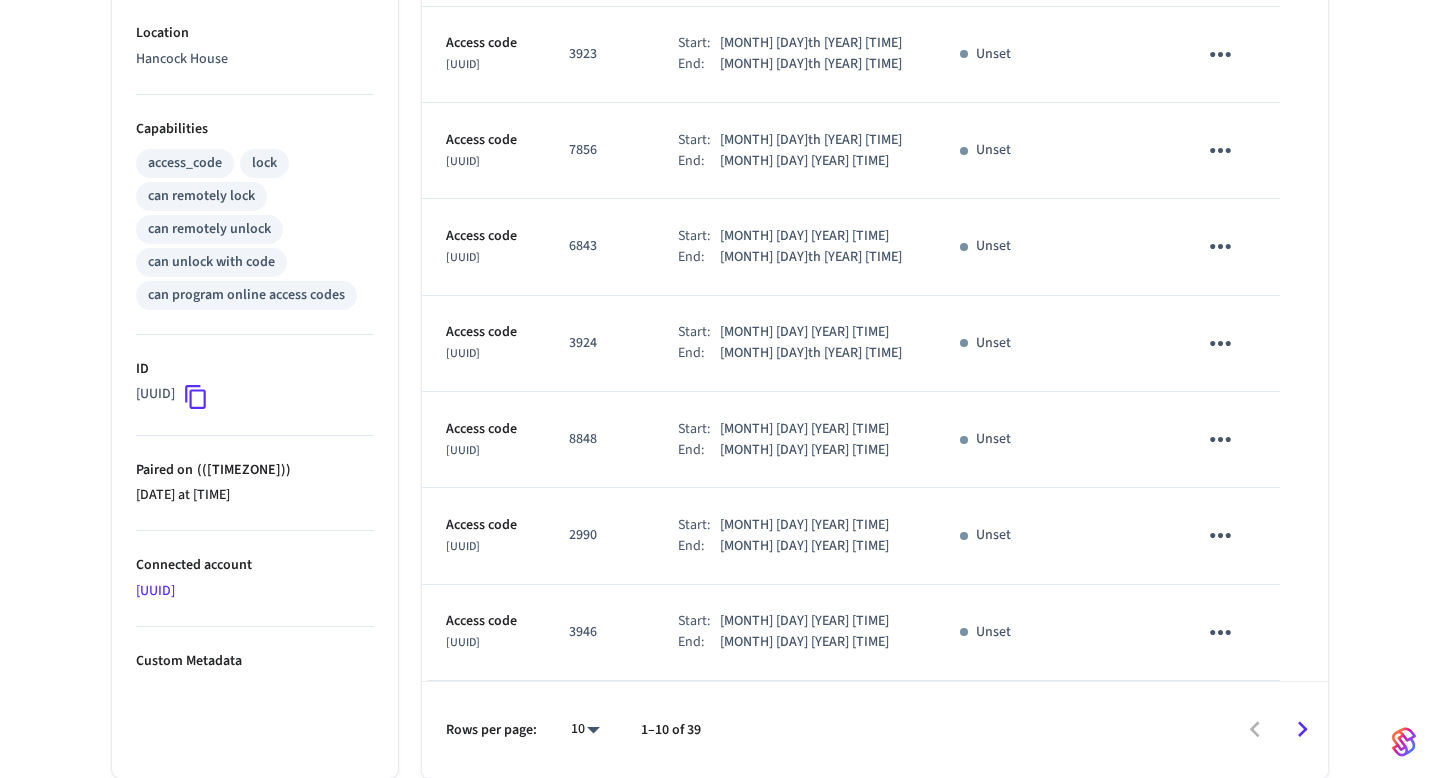 scroll, scrollTop: 1086, scrollLeft: 0, axis: vertical 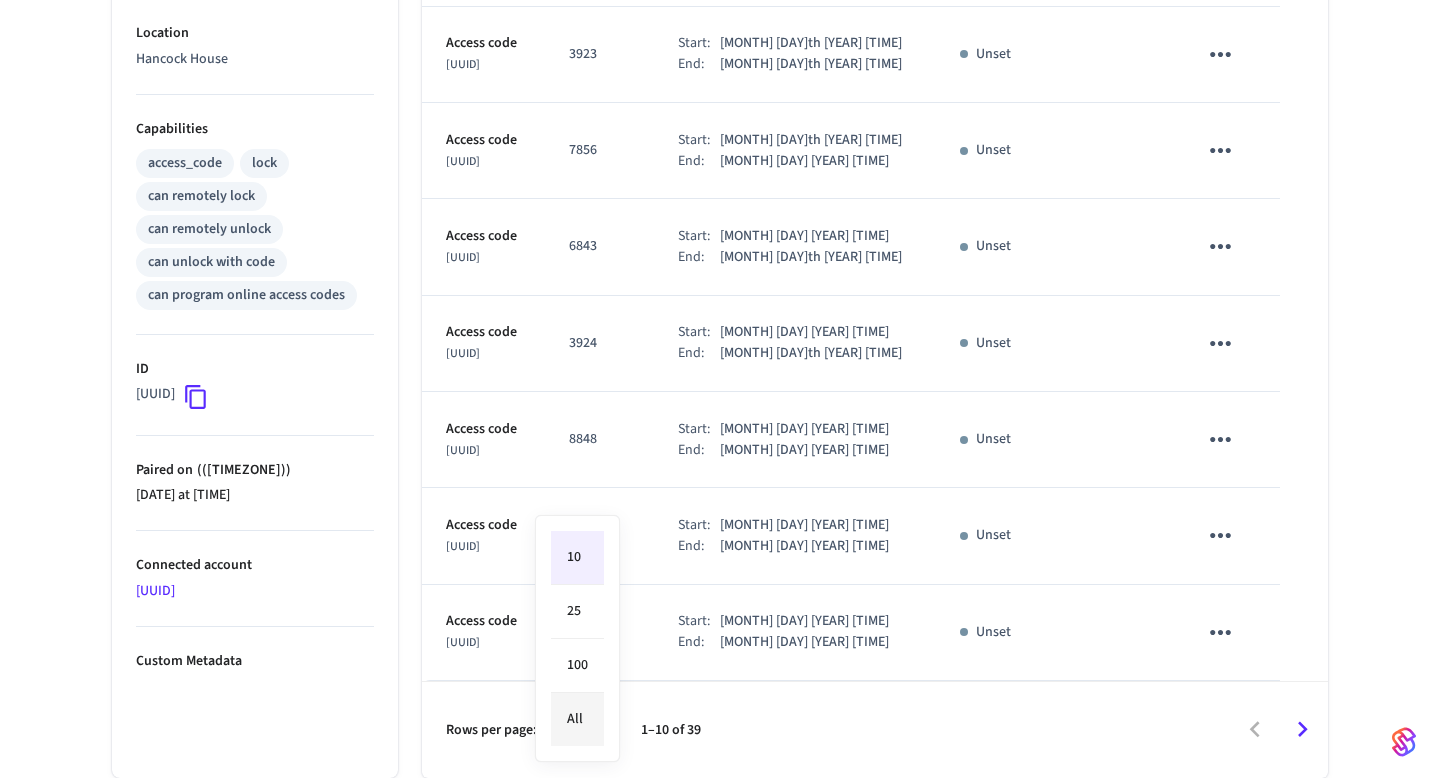 click on "All" at bounding box center (577, 719) 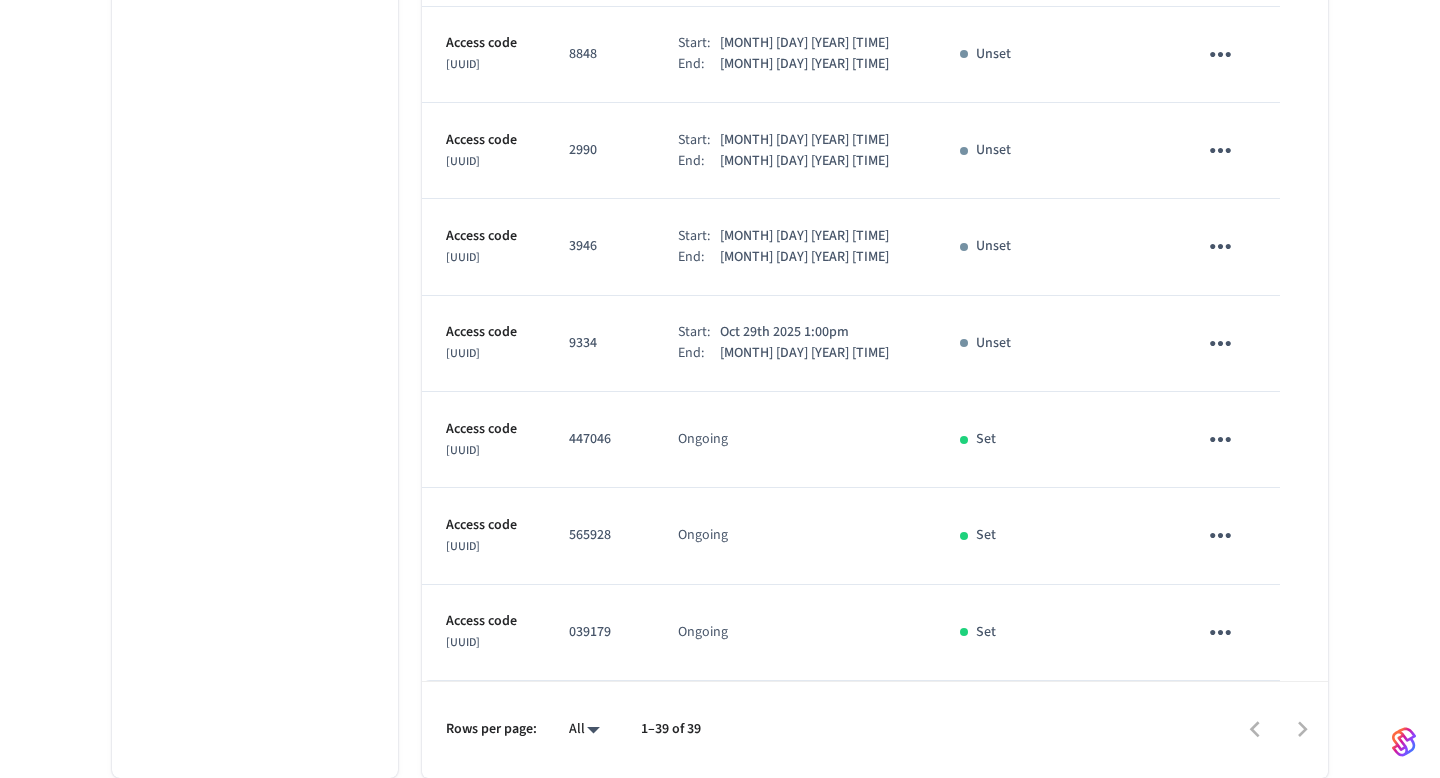 scroll, scrollTop: 4880, scrollLeft: 0, axis: vertical 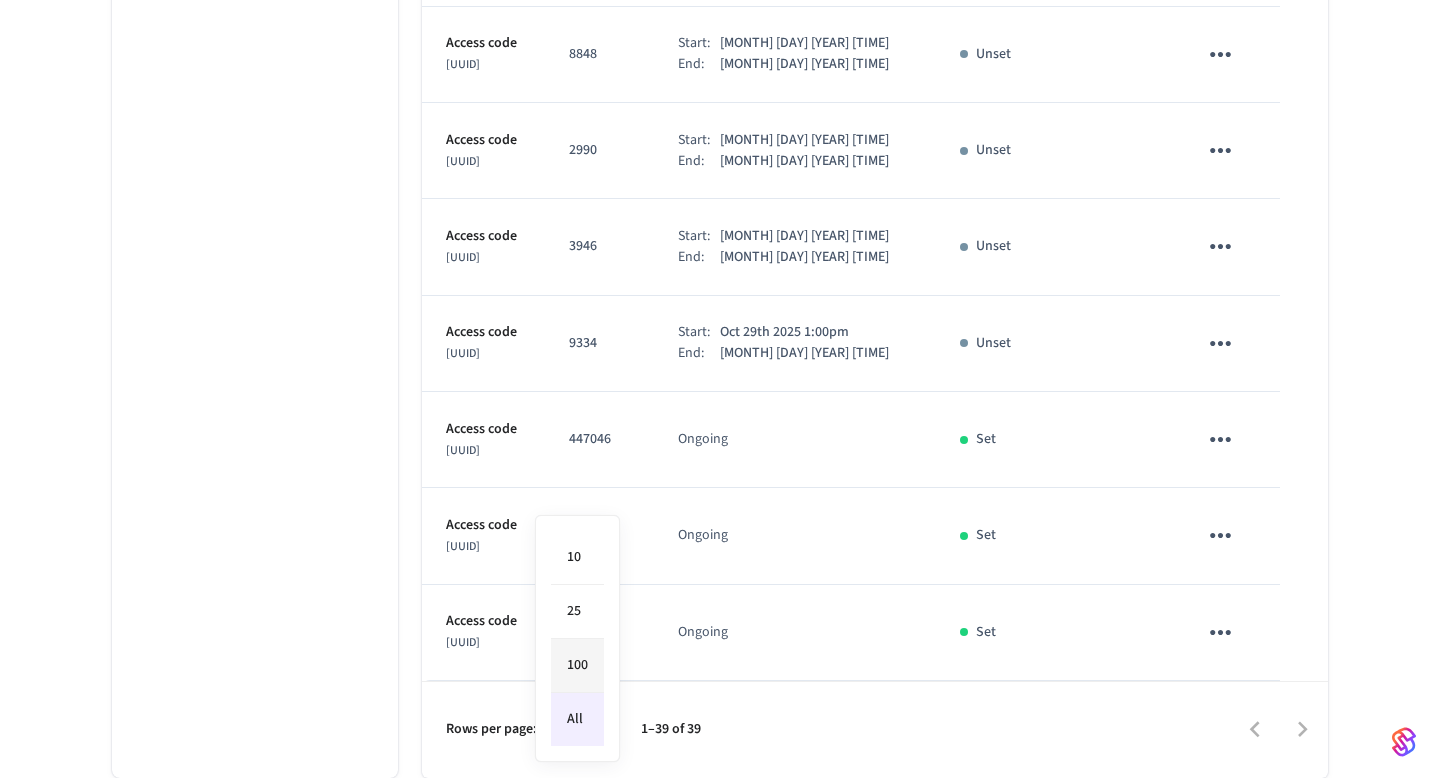 click on "100" at bounding box center [577, 666] 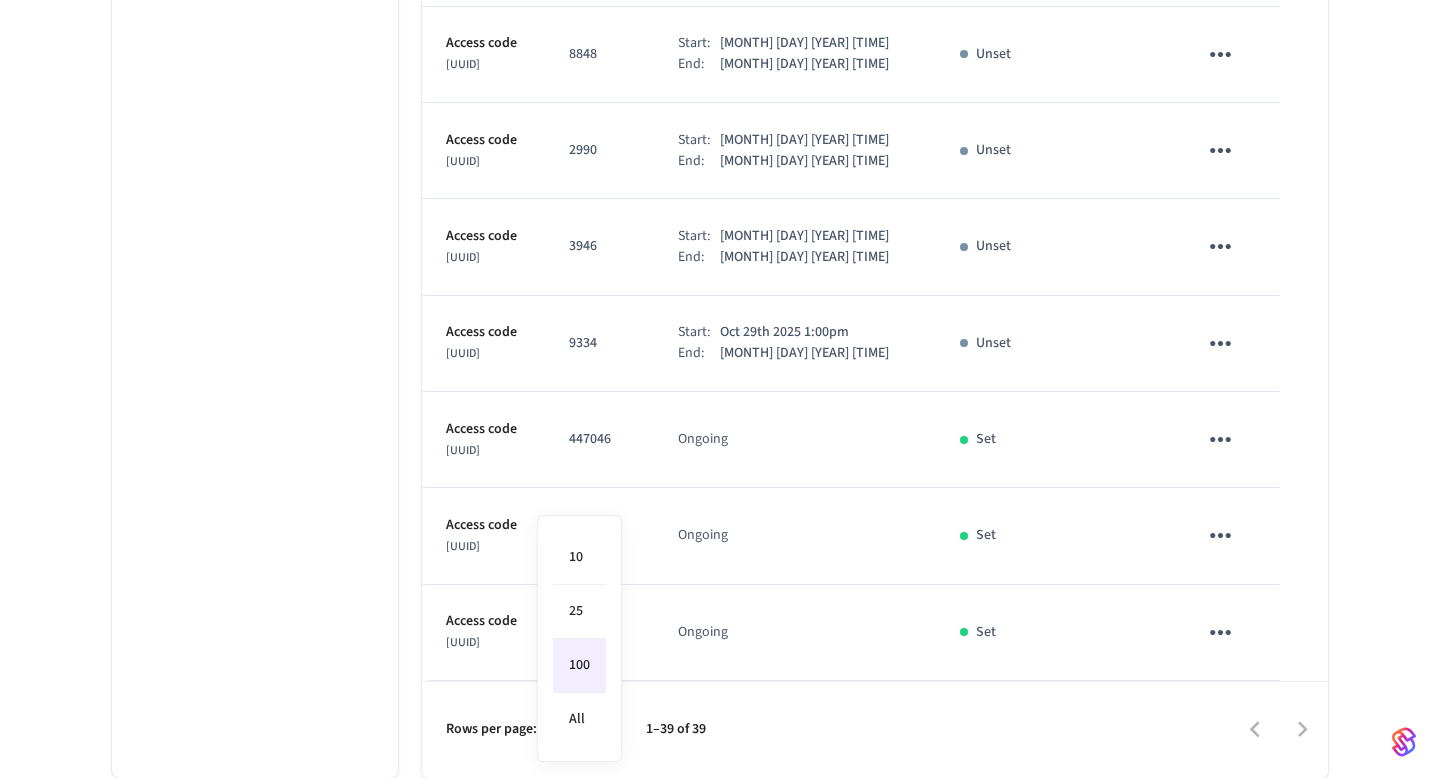 click on "[LOCATION] [NUMBER] Find by ID ⌘ K PS Devices ACS Systems Connected Accounts User Identities Events Developer Settings Devices [LOCATION] [LOCATION] ​ ​ Add Access Code Properties Type [NAME] Status Online Battery 38% Lock Status Locked Location [LOCATION] Capabilities access_code lock can remotely lock can remotely unlock can unlock with code can program online access codes ID [UUID] Paired on ( [TIMEZONE] ) [DATE] at [TIME] Connected account [UUID] Custom Metadata Events Access Codes Actions Name Code Time Frame ([TIMEZONE]) Status Details Access code [UUID] [YEAR] Start: [MONTH] [DAY] [YEAR] [TIME] End: [MONTH] [DAY] [YEAR] [TIME] Set Access code [UUID] [NUMBER] Start: [MONTH] [DAY] [YEAR] [TIME] End: [MONTH] [DAY] [YEAR] [TIME] Set Access code [UUID] [NUMBER] Start: [MONTH] [DAY] [YEAR] [TIME] End: [MONTH] [DAY] [YEAR] [TIME] Set Access code [UUID] [NUMBER] Start: [MONTH] [DAY] [YEAR] [TIME]" at bounding box center [720, -1368] 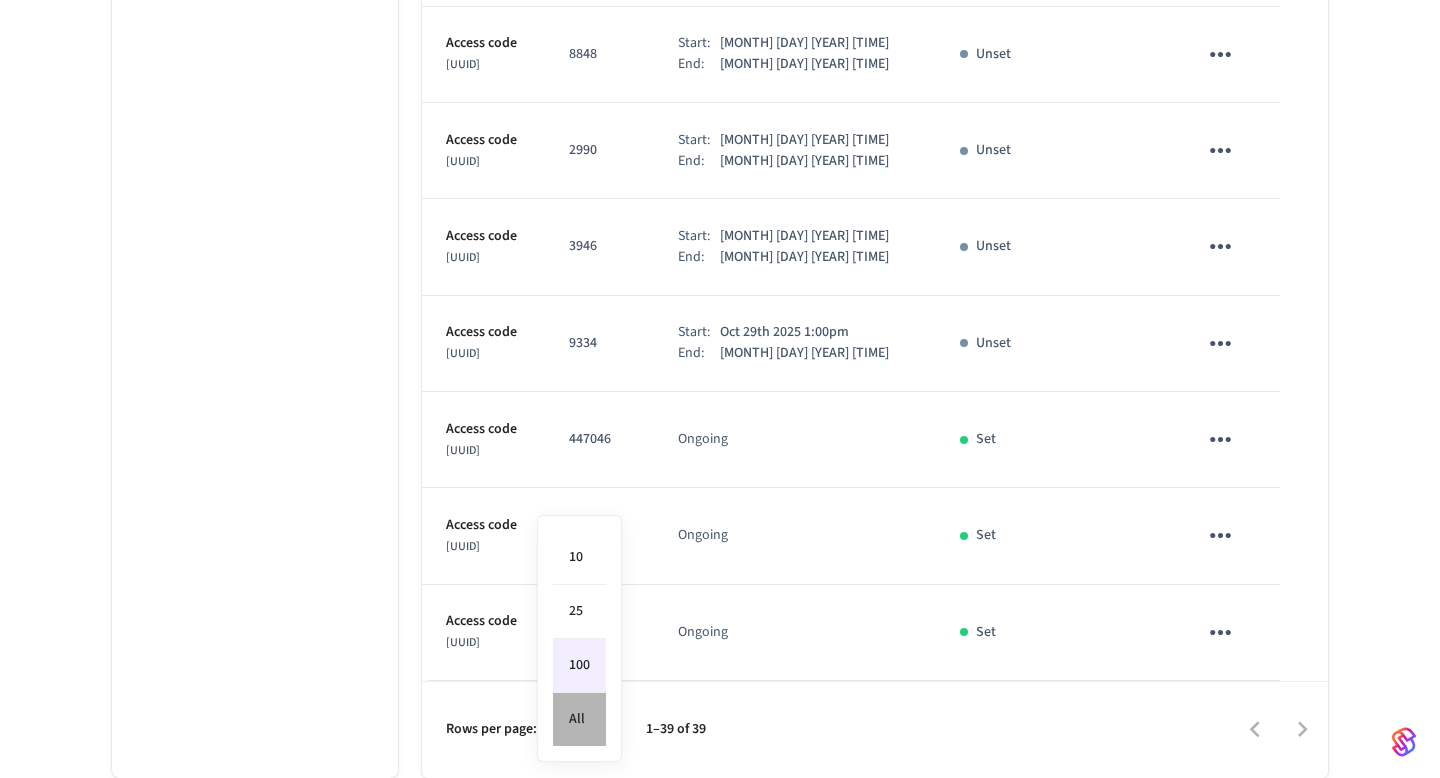 click on "All" at bounding box center (579, 719) 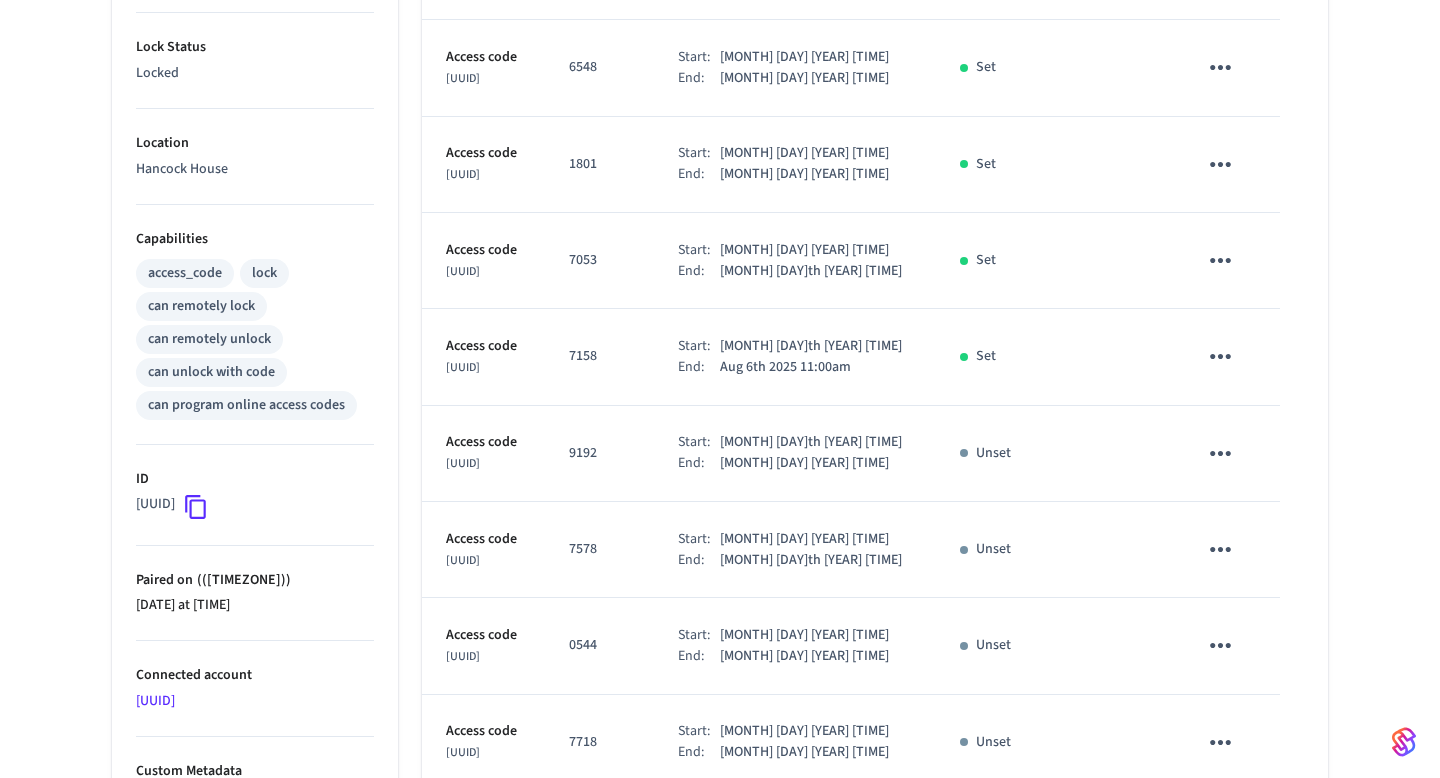 scroll, scrollTop: 0, scrollLeft: 0, axis: both 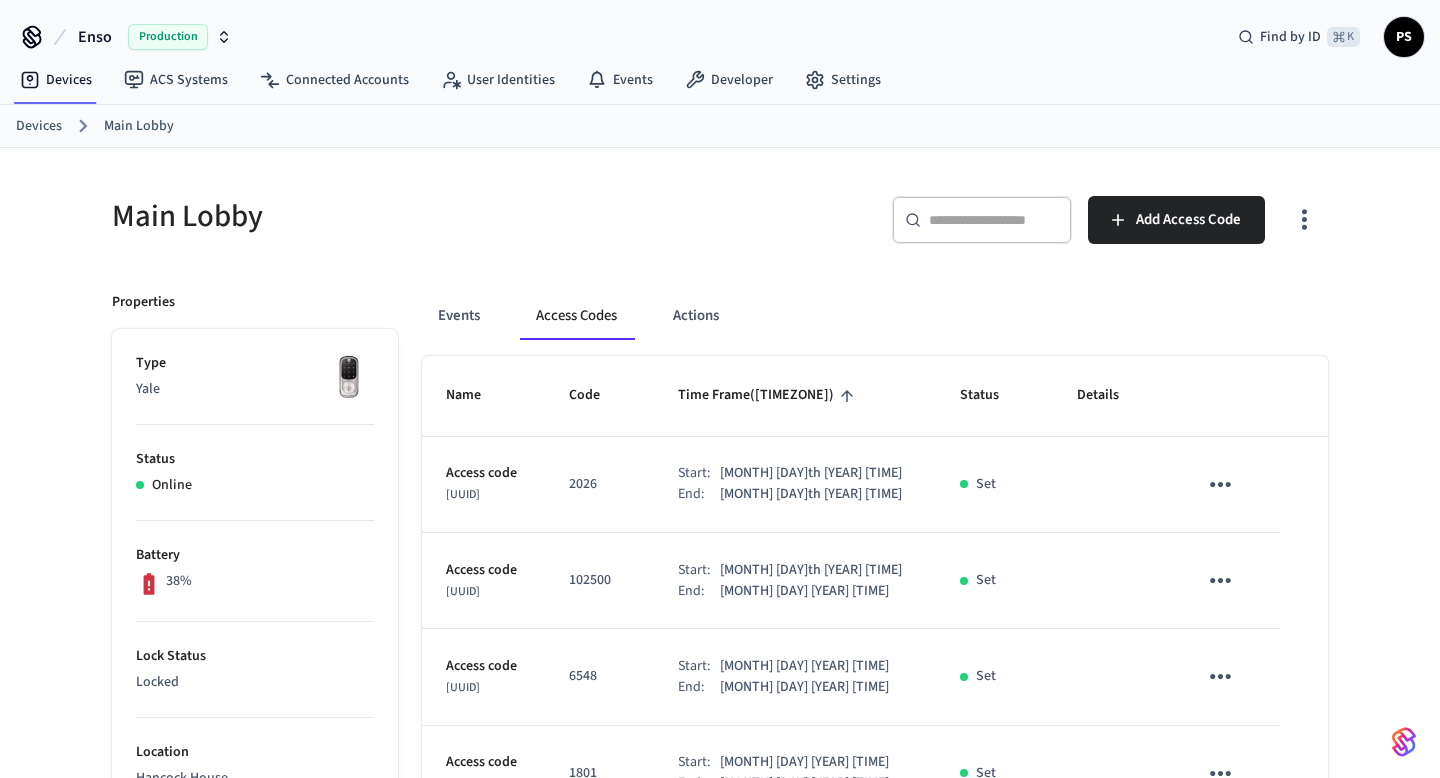 click at bounding box center [994, 220] 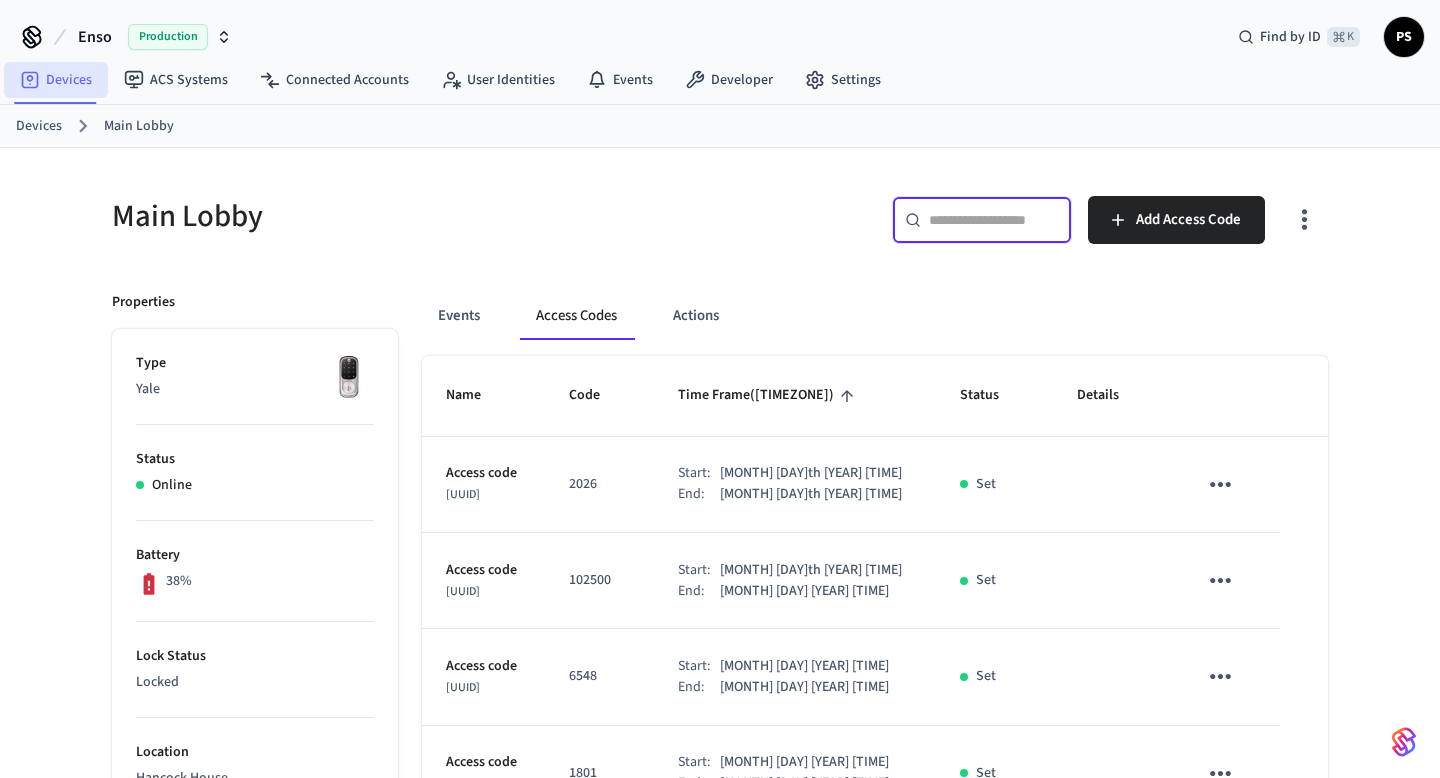 click on "Devices" at bounding box center [56, 80] 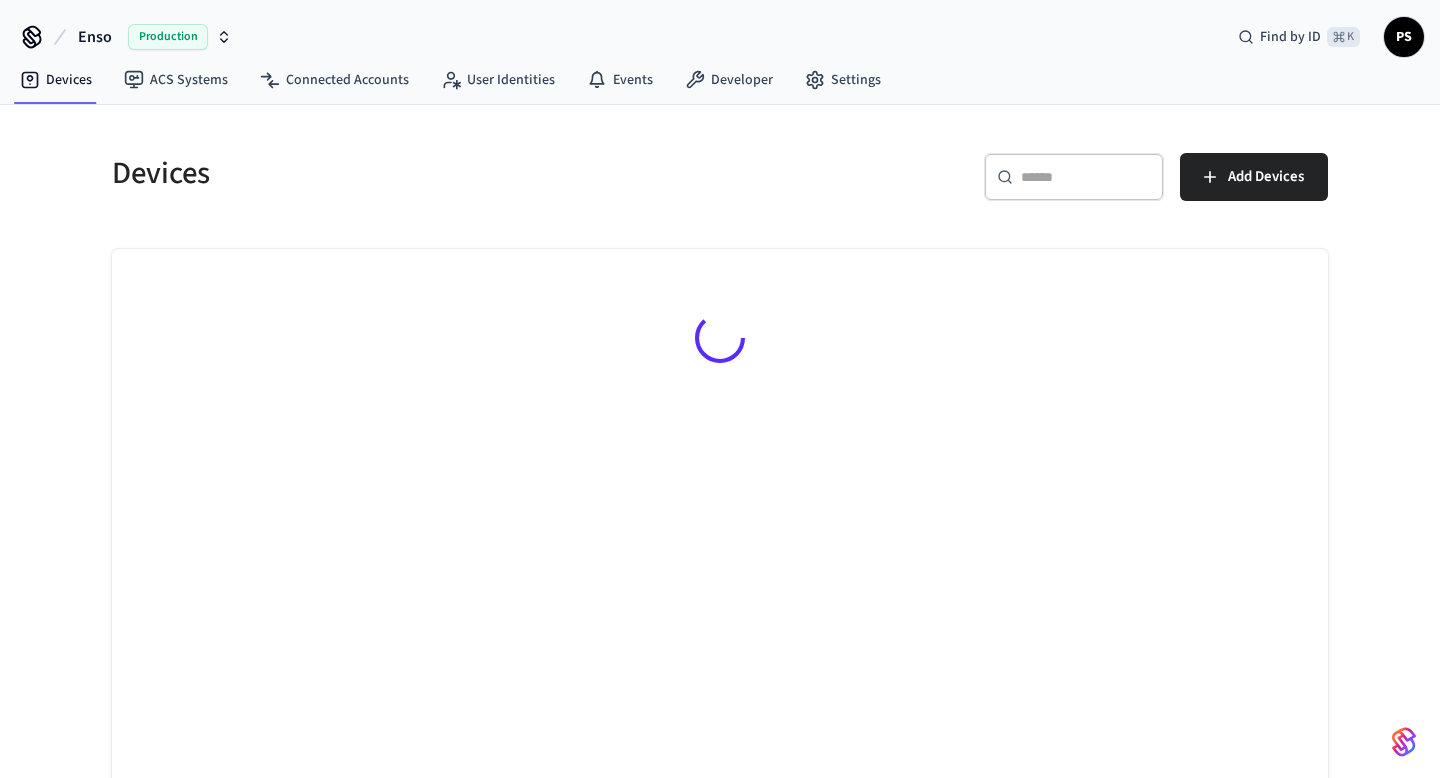 click on "​ ​" at bounding box center [1074, 177] 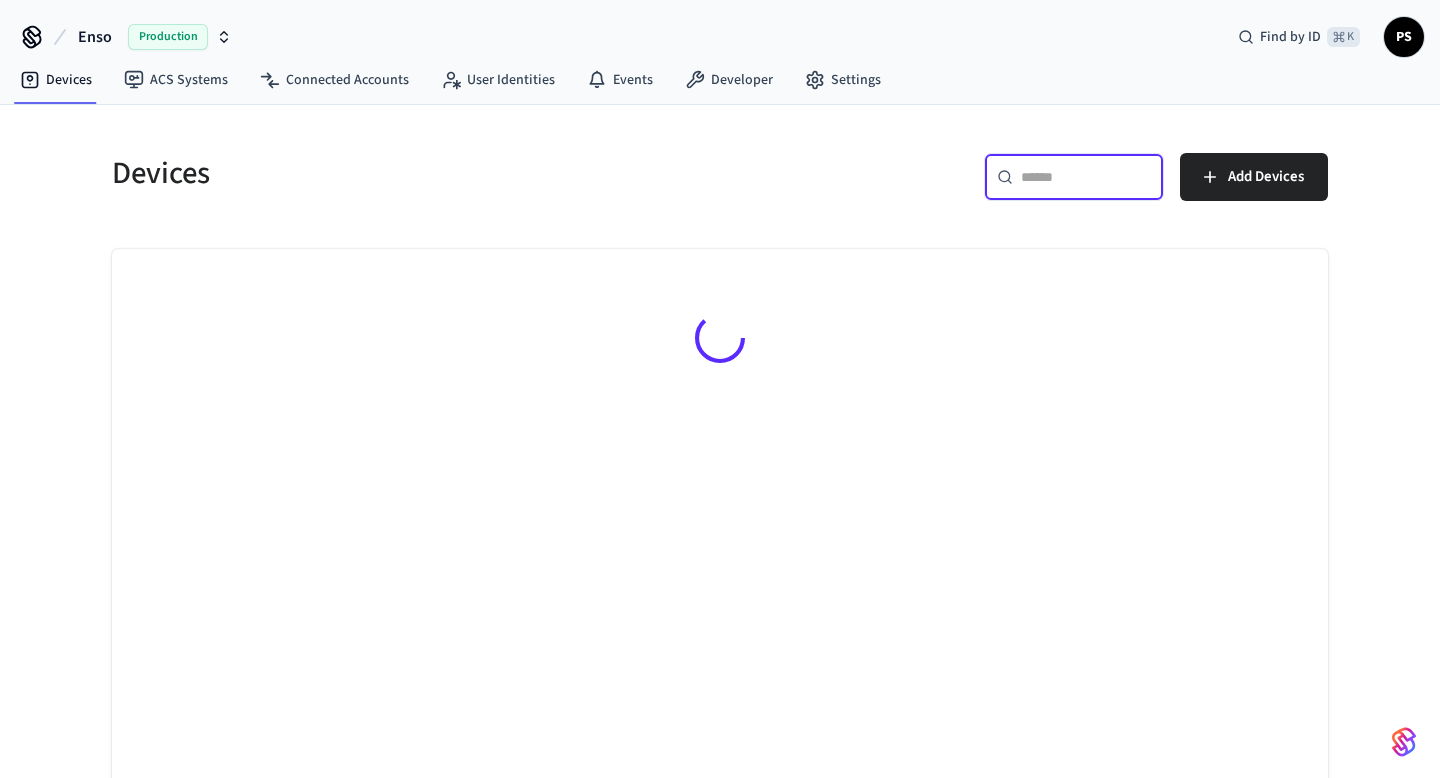 click on "​ ​" at bounding box center (1074, 177) 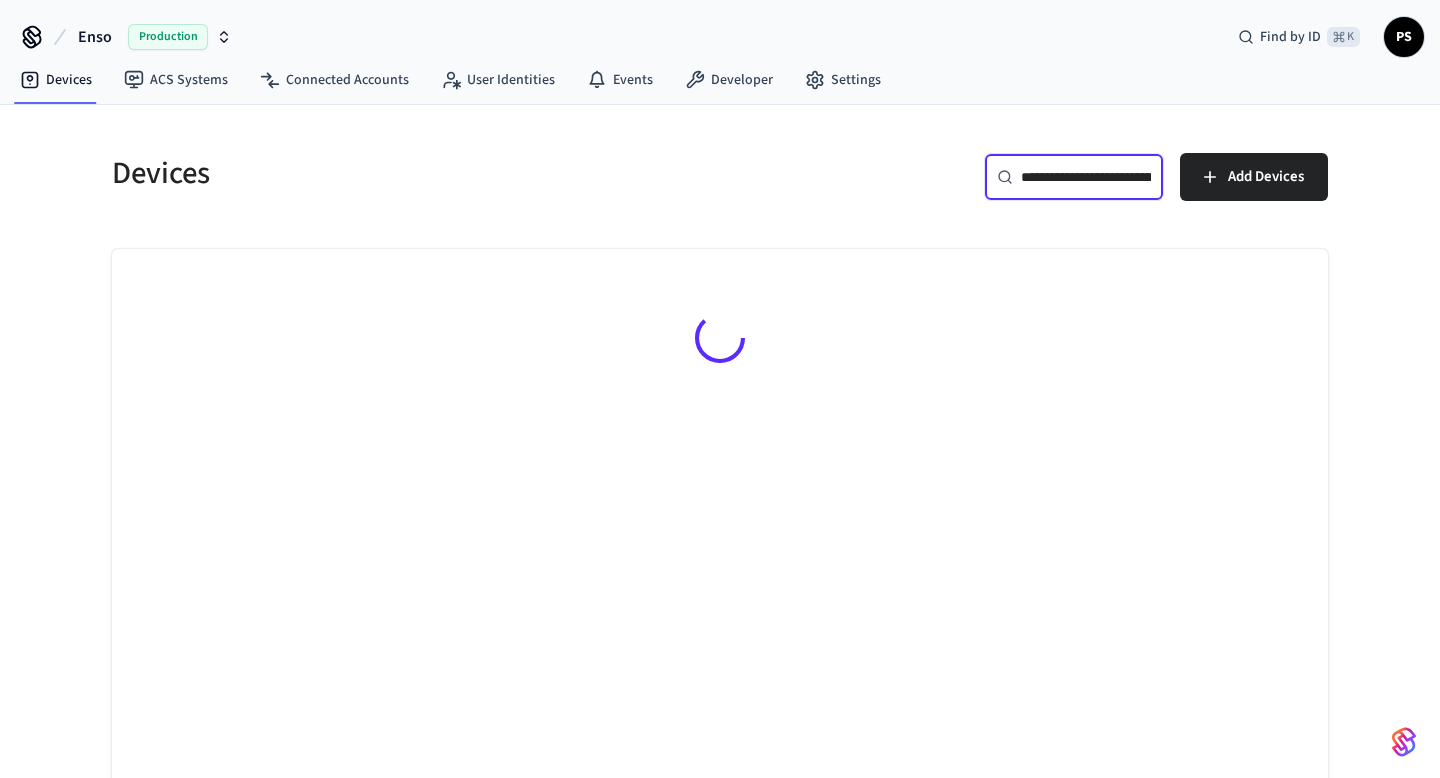 scroll, scrollTop: 0, scrollLeft: 155, axis: horizontal 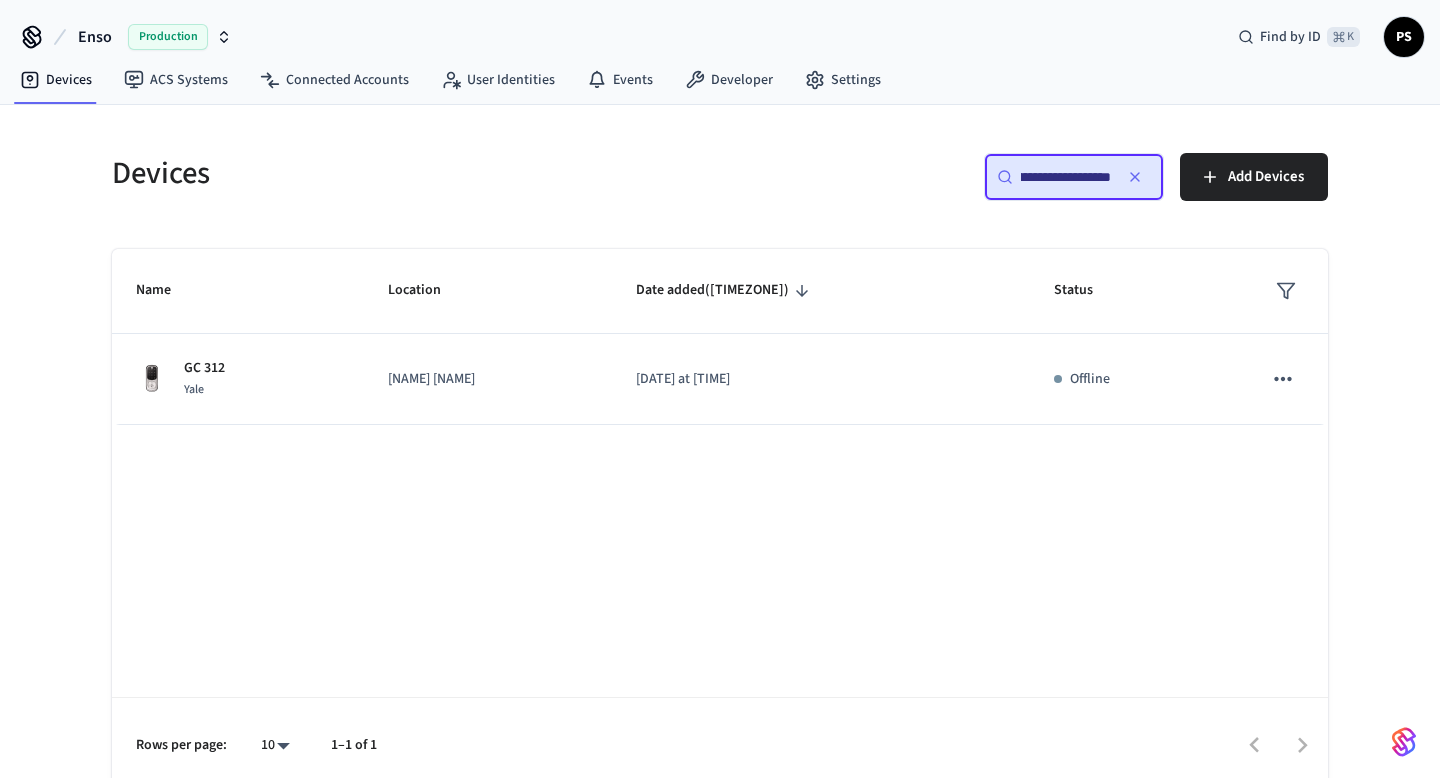 type on "**********" 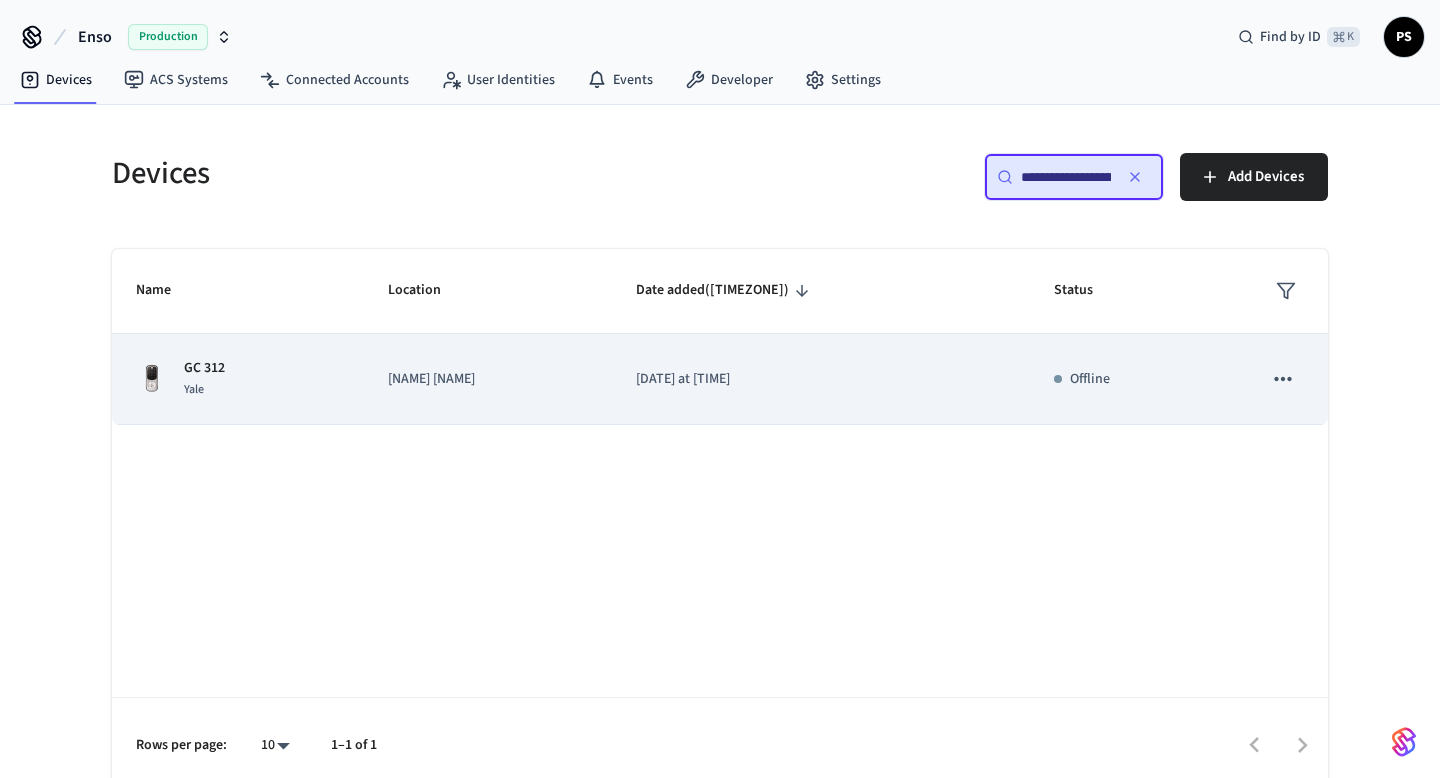 scroll, scrollTop: 0, scrollLeft: 0, axis: both 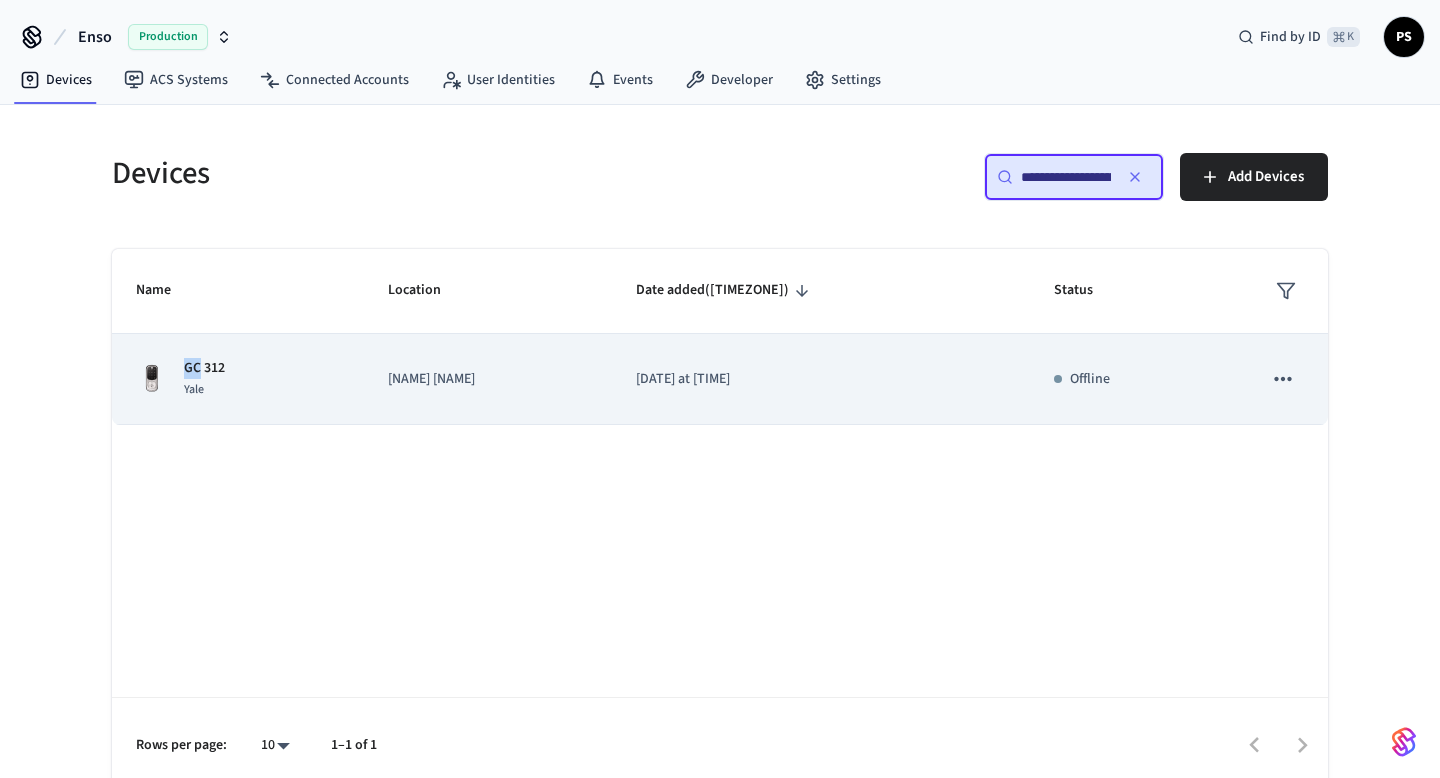 click on "GC 312" at bounding box center (204, 368) 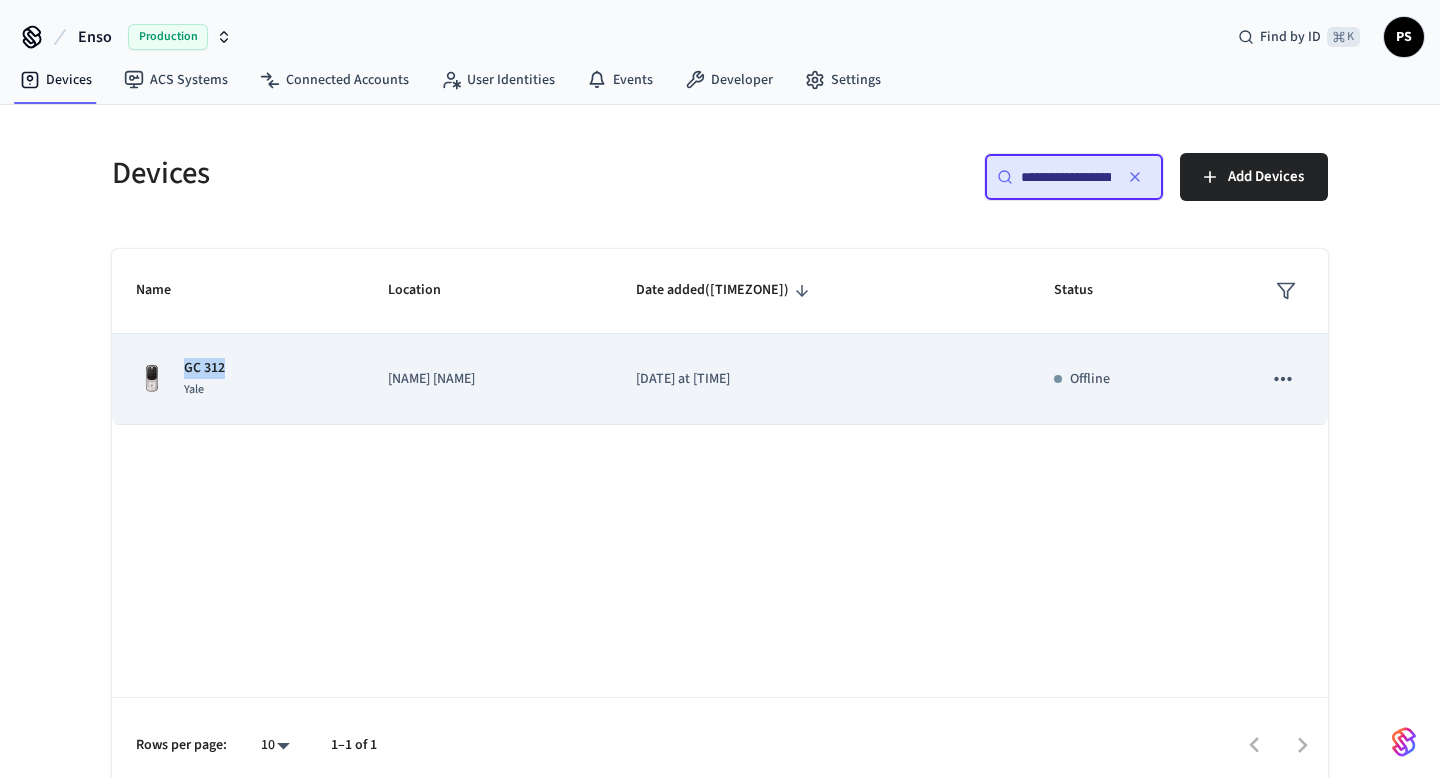 click on "GC 312" at bounding box center [204, 368] 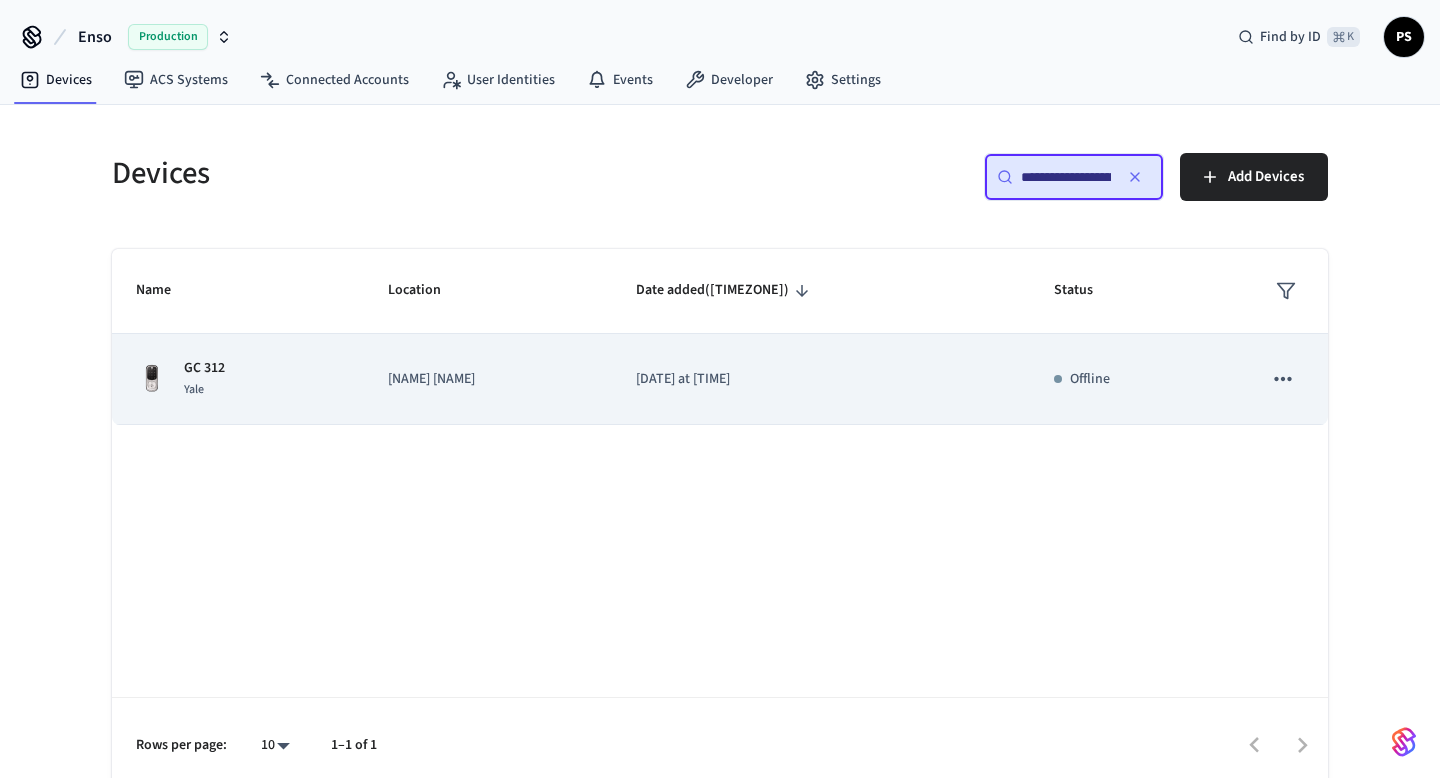 click on "[DATE] at [TIME]" at bounding box center (821, 379) 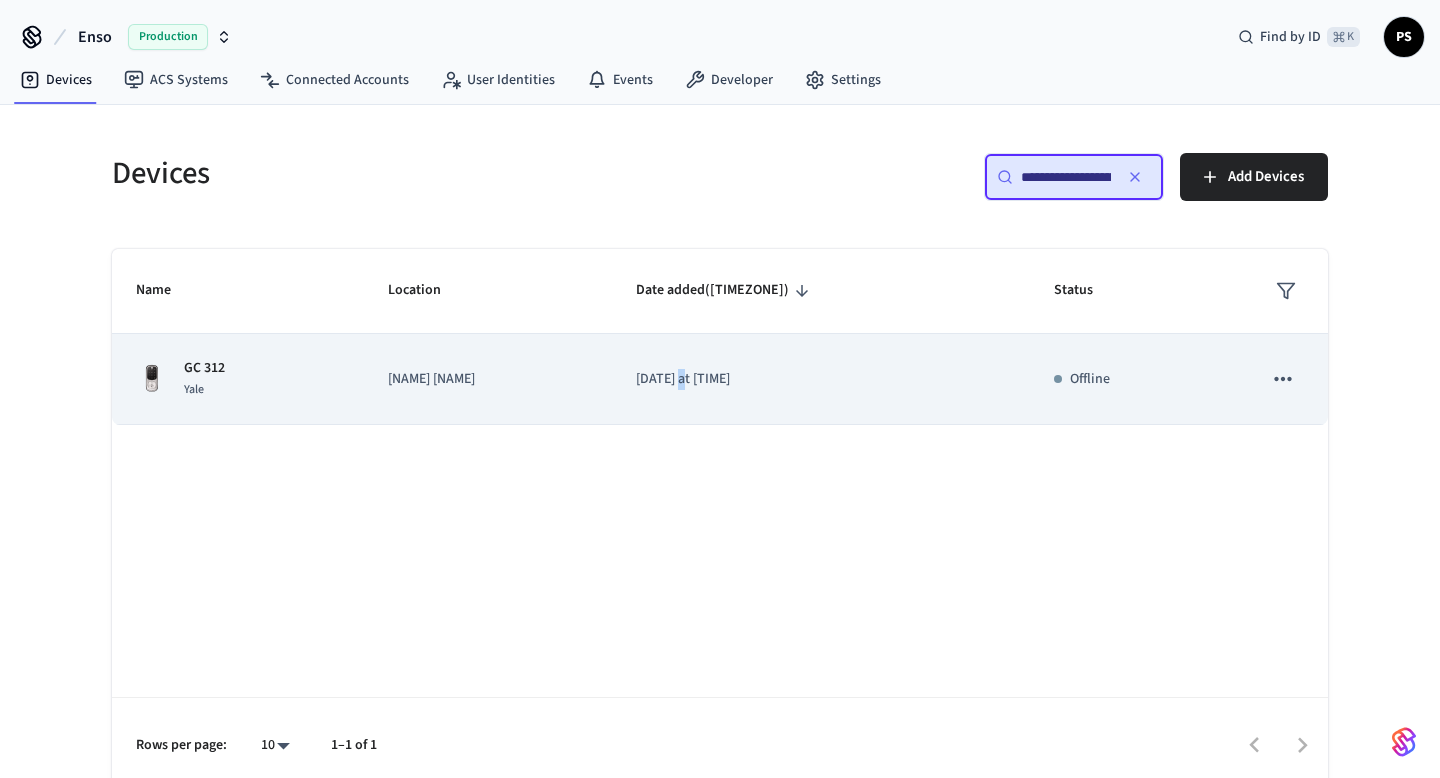 click on "[DATE] at [TIME]" at bounding box center [821, 379] 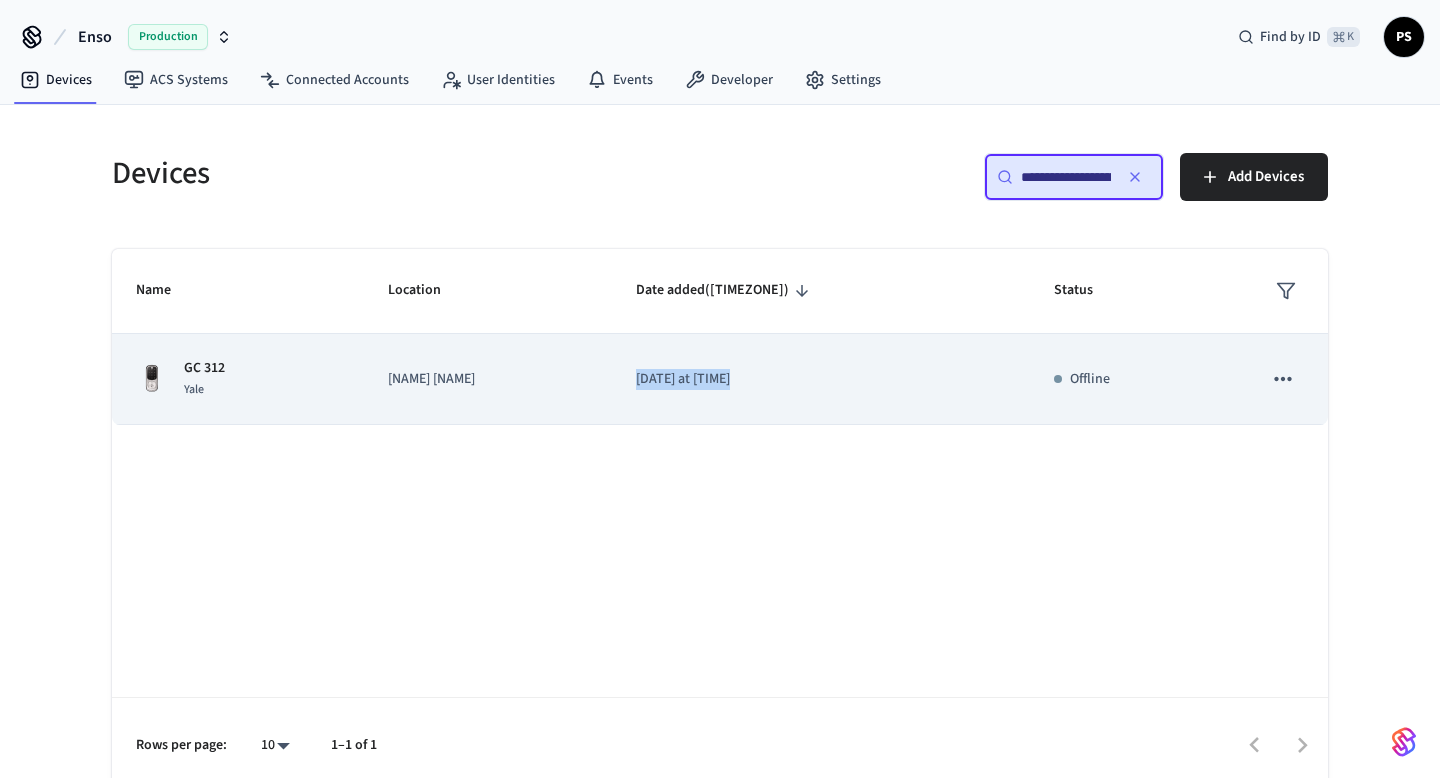 click on "[DATE] at [TIME]" at bounding box center (821, 379) 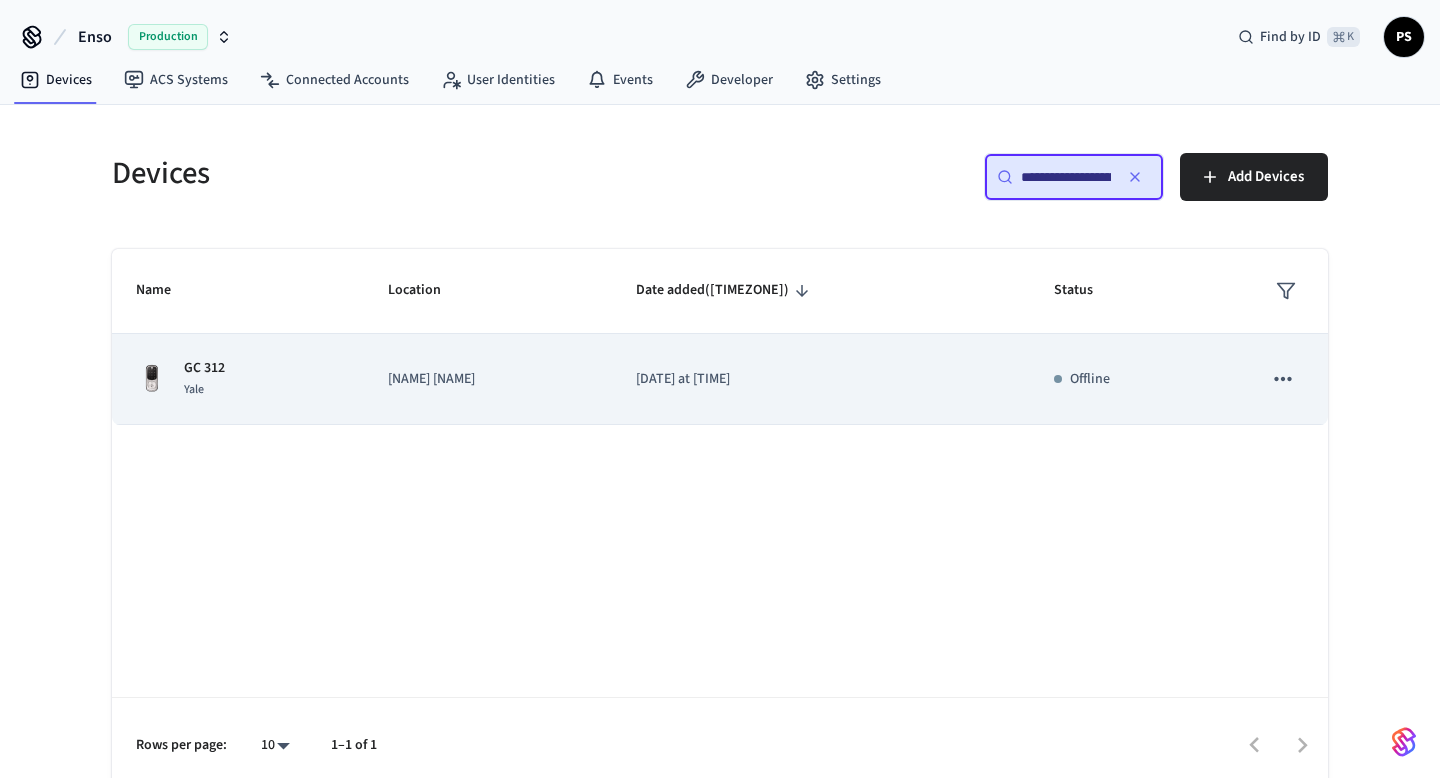 click on "Offline" at bounding box center [1134, 379] 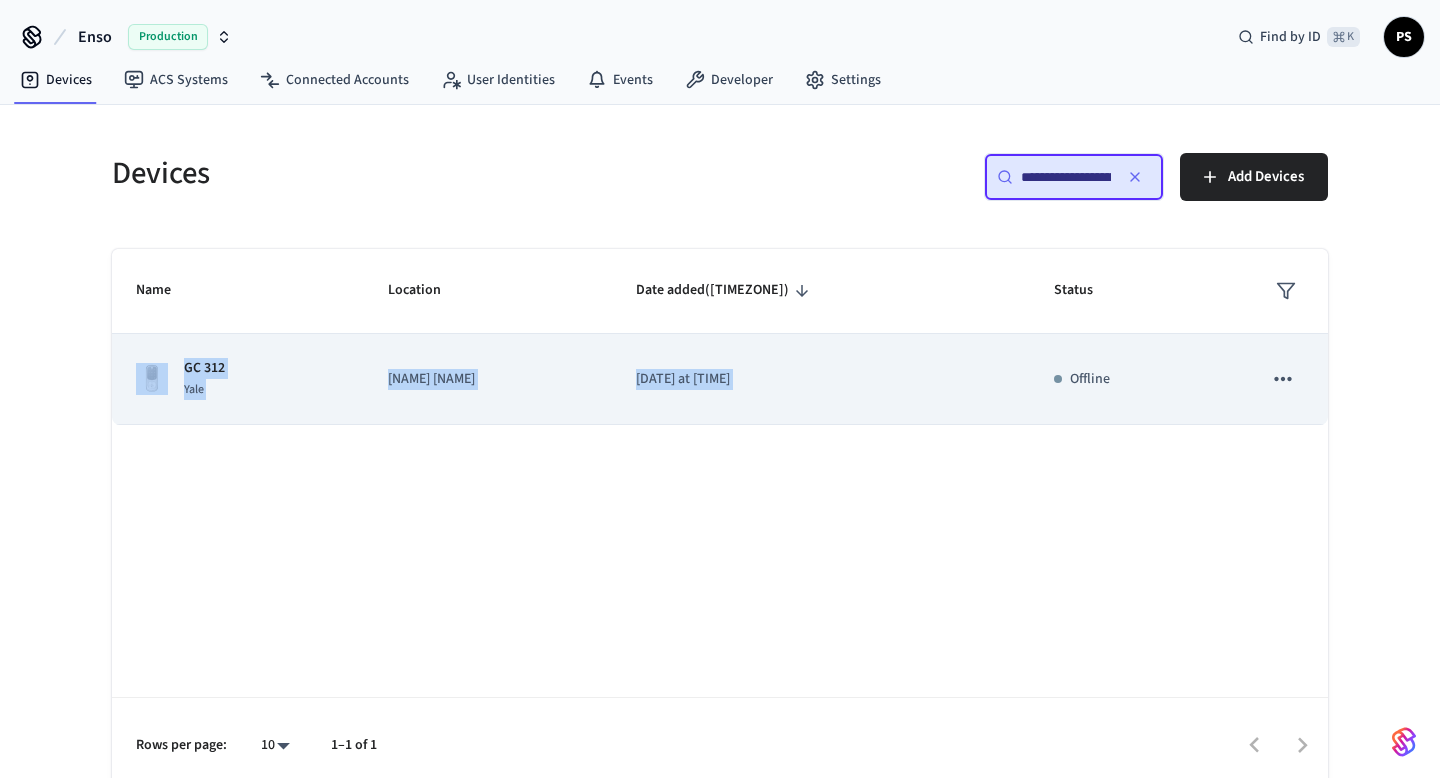 click on "Offline" at bounding box center [1134, 379] 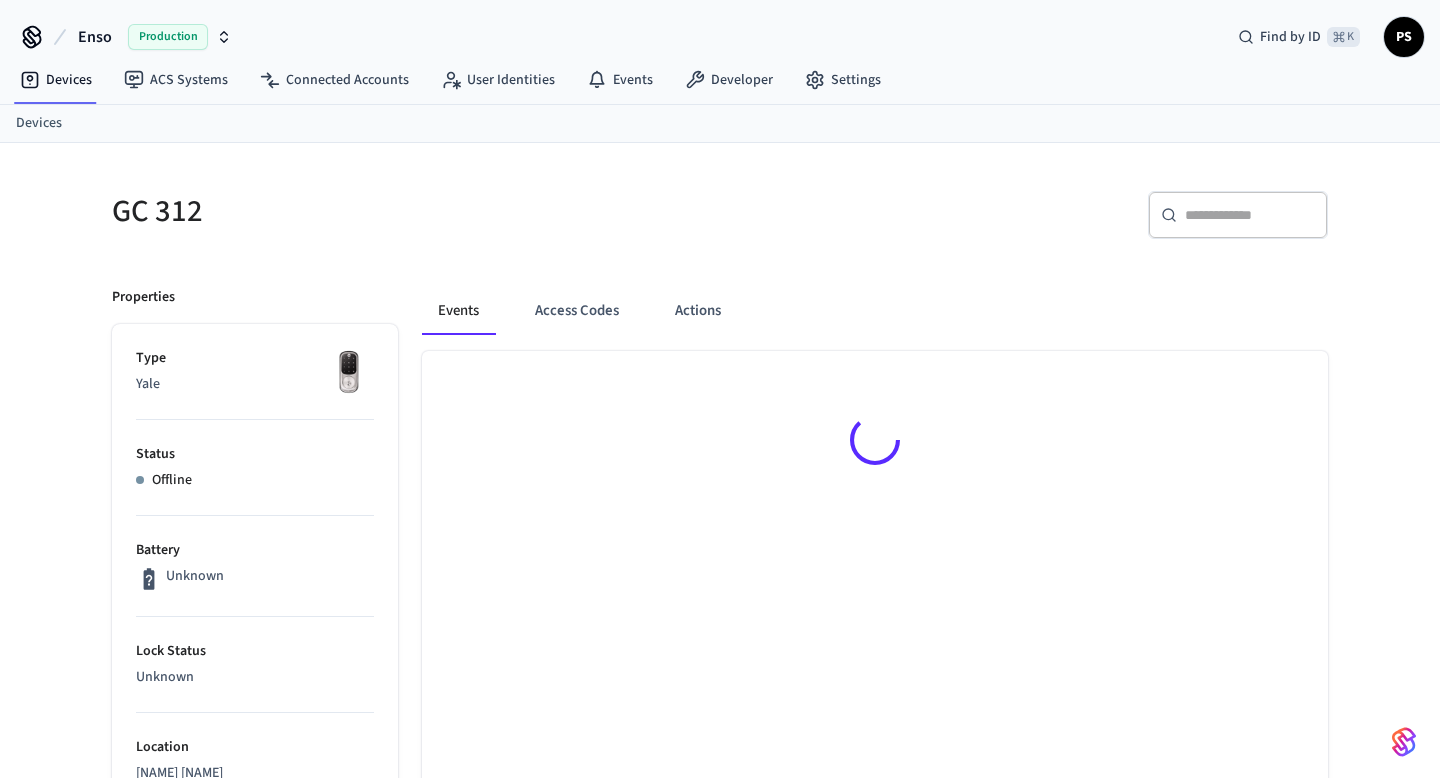 click at bounding box center [875, 443] 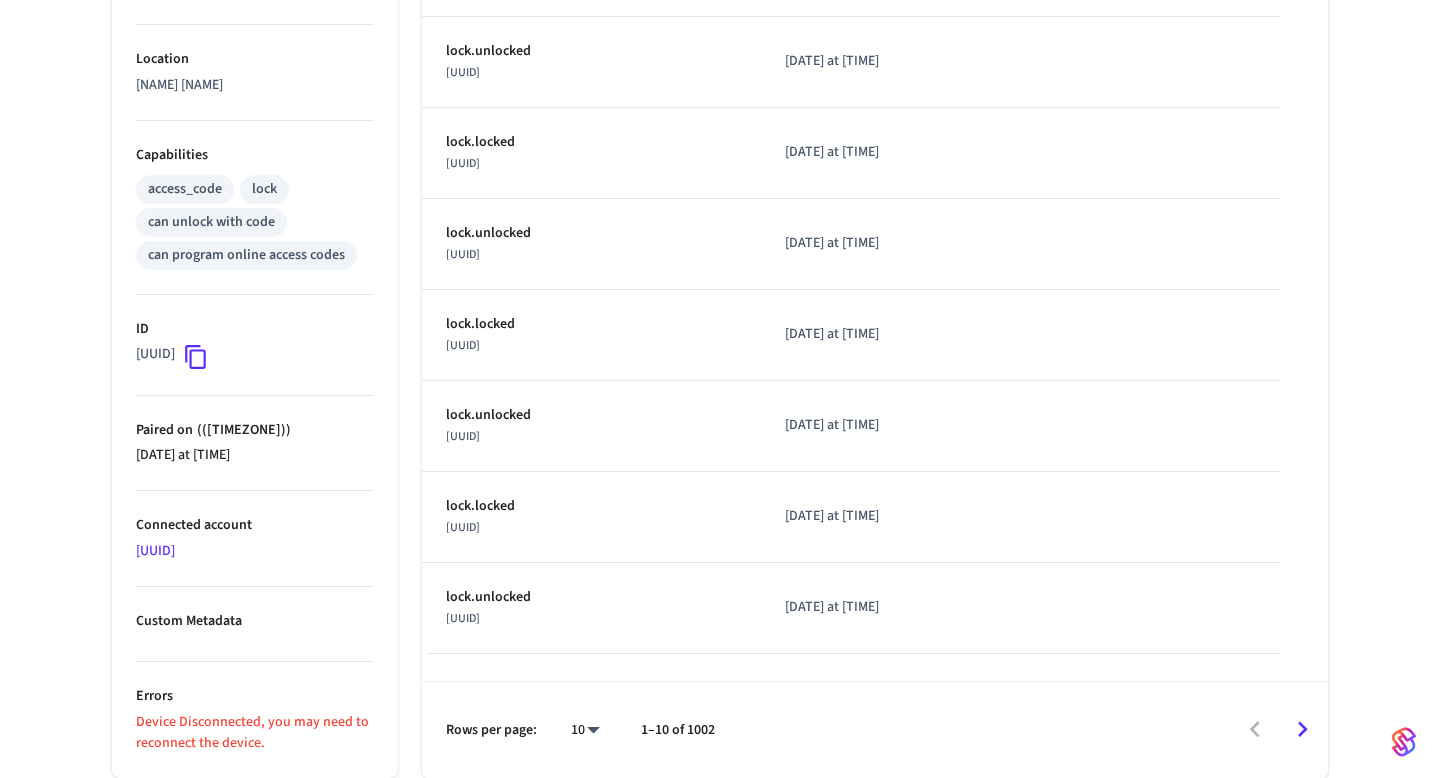 scroll, scrollTop: 710, scrollLeft: 0, axis: vertical 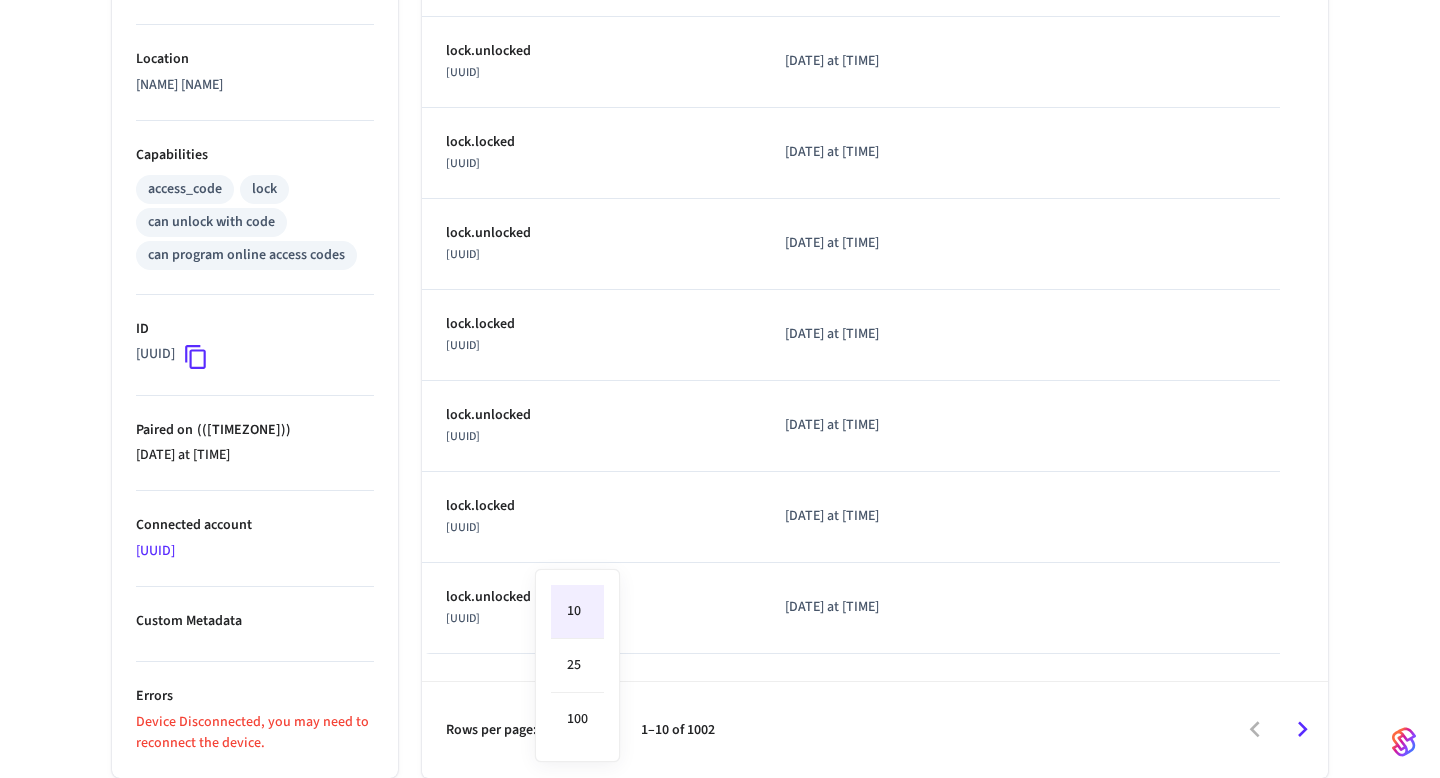 click on "Enso Production Find by ID ⌘ K PS Devices ACS Systems Connected Accounts User Identities Events Developer Settings Devices GC 312 GC 312 ​ ​ Properties Type Yale Status Offline Battery Unknown Lock Status Unknown Location [LOCATION]  Capabilities access_code lock can unlock with code can program online access codes ID [UUID] Paired on ( -05 ) [DATE] at [TIME] Connected account [UUID] Custom Metadata Errors Device Disconnected, you may need to reconnect the device. Events Access Codes Actions Type Time Details device.disconnected [UUID] [DATE] at [TIME] Error:   Hub Disconnected device.battery_status_changed [UUID] [DATE] at [TIME] lock.locked [UUID] [DATE] at [TIME] lock.unlocked [UUID] [DATE] at [TIME] lock.locked [UUID] [DATE] at [TIME] lock.unlocked [NUMBER] **" at bounding box center [720, 42] 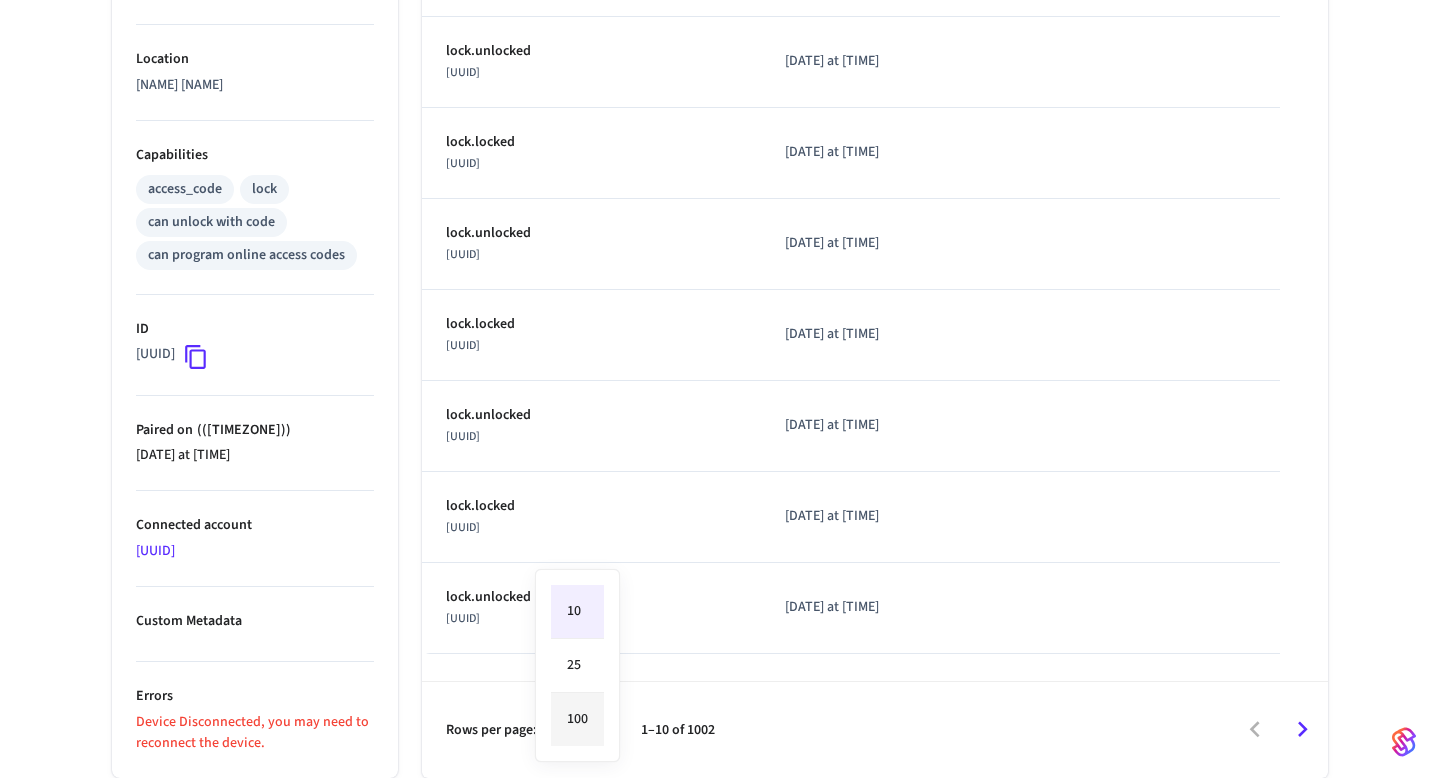 click on "100" at bounding box center [577, 719] 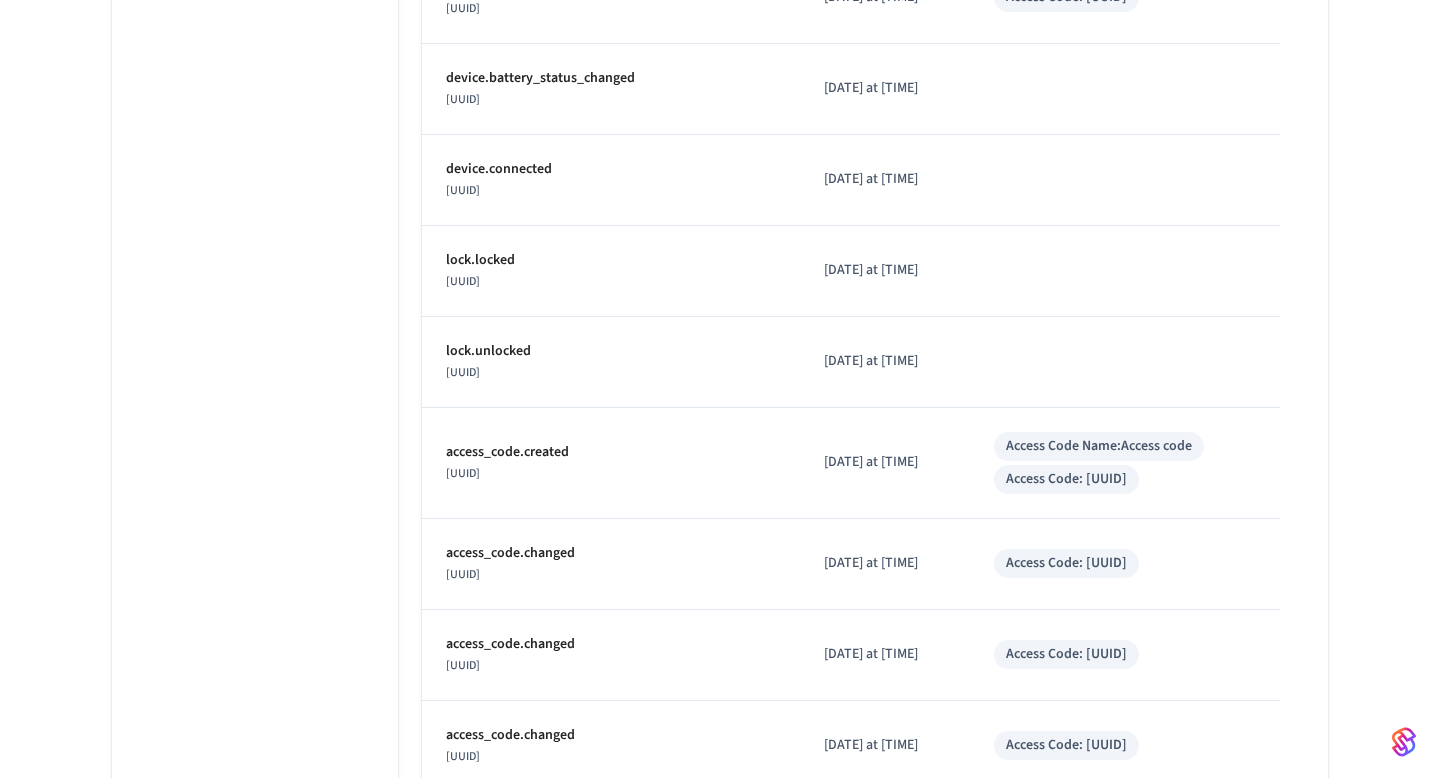 scroll, scrollTop: 3064, scrollLeft: 0, axis: vertical 